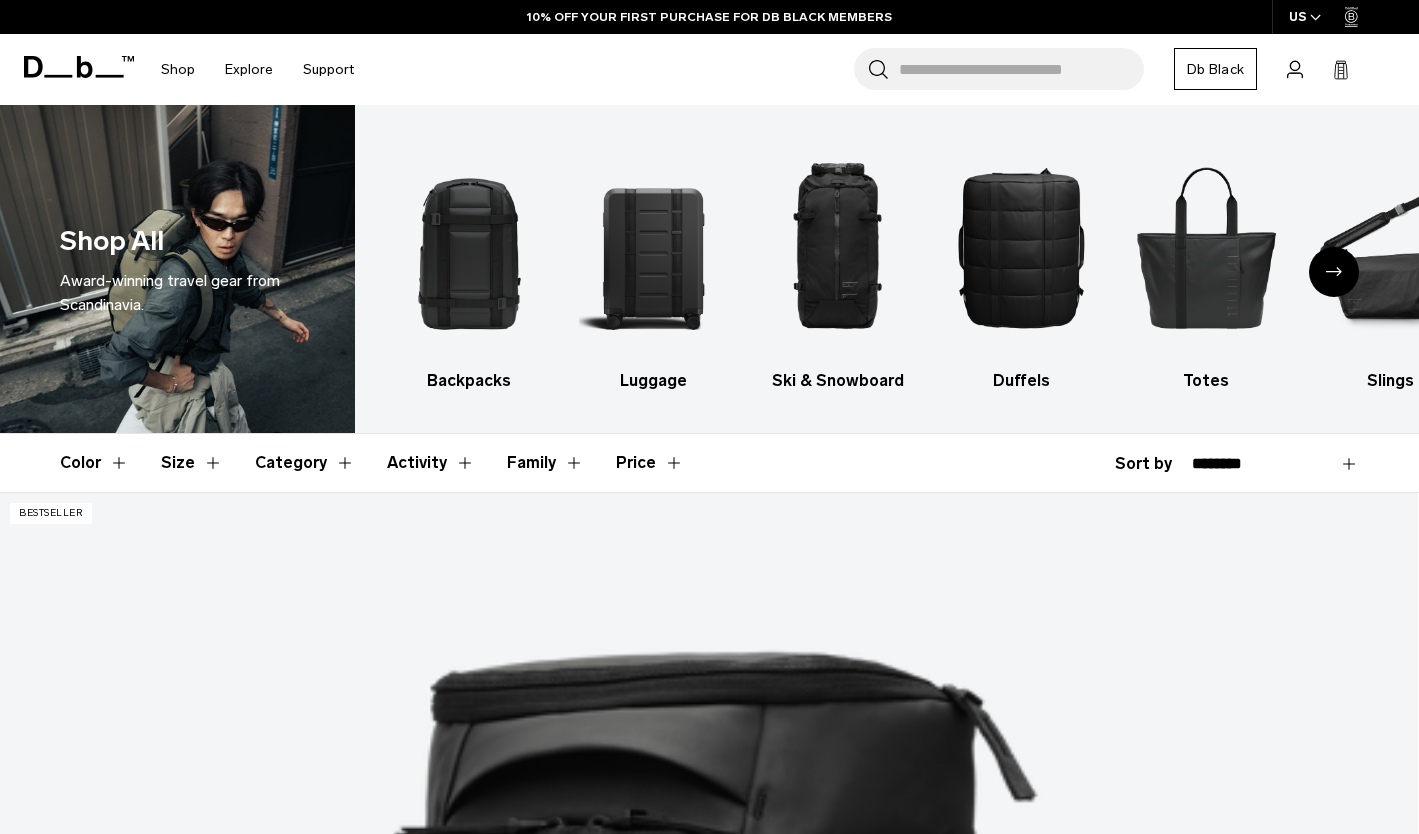 scroll, scrollTop: 0, scrollLeft: 0, axis: both 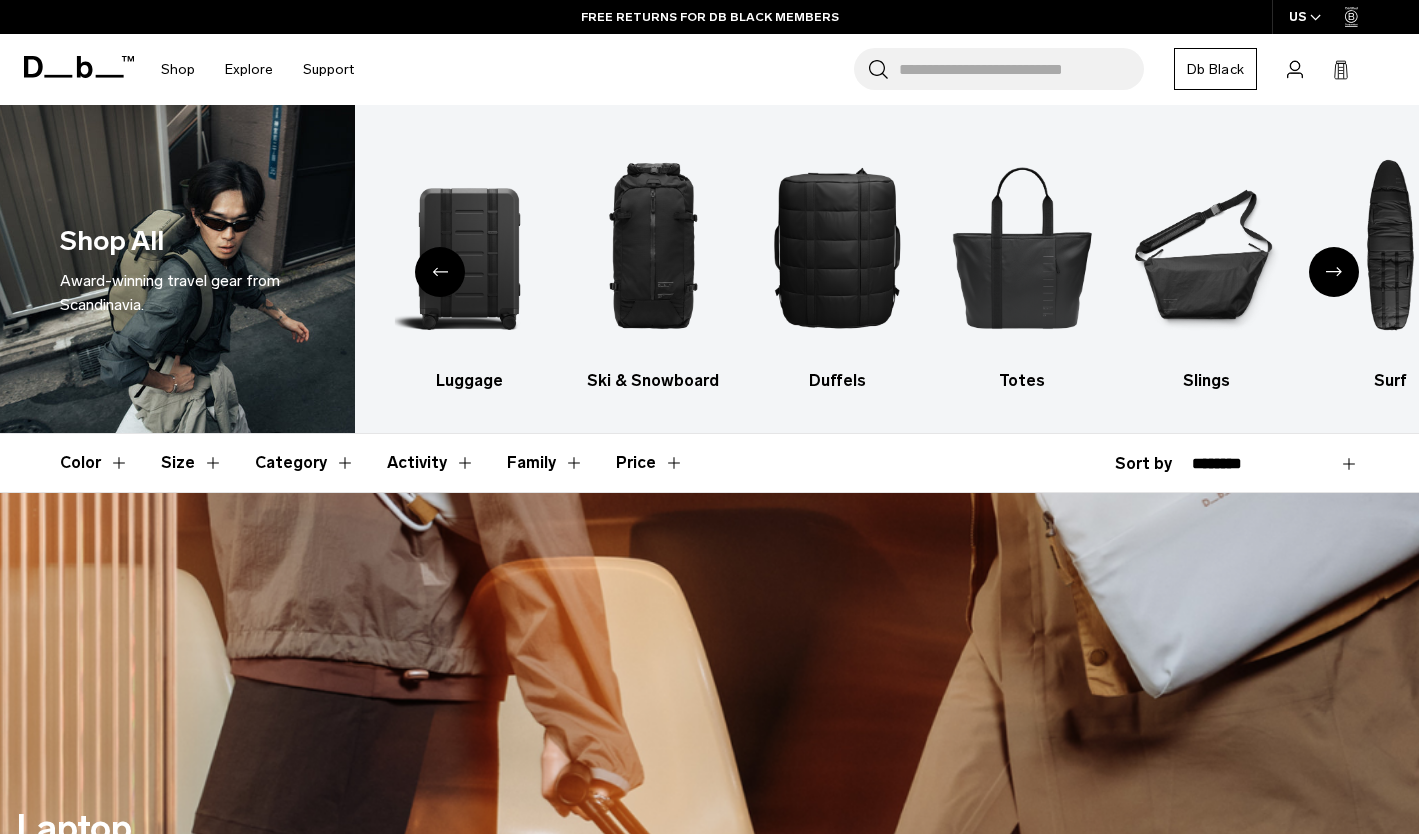 click on "Duffels" at bounding box center (837, 381) 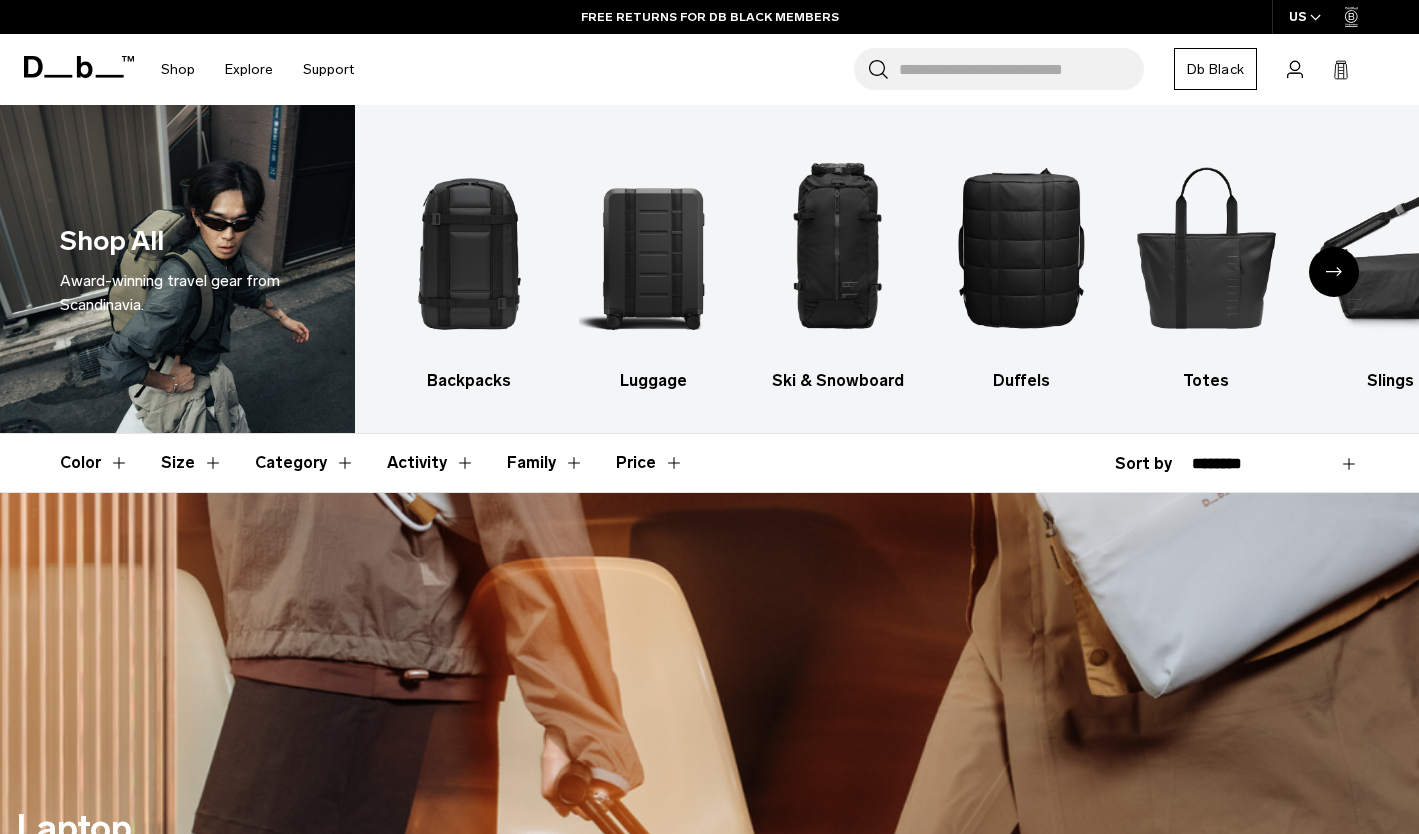 click at bounding box center (1021, 247) 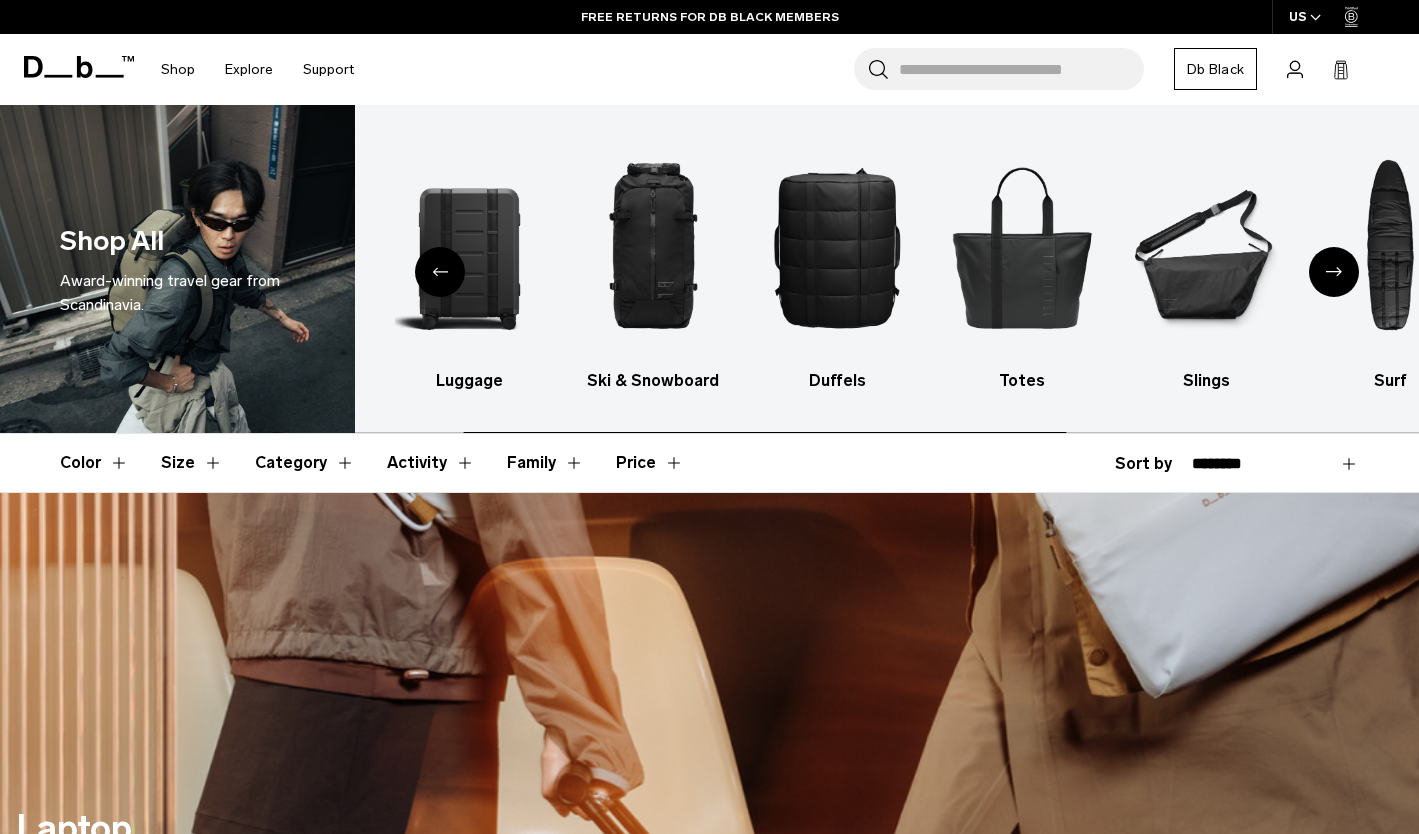 click at bounding box center (837, 247) 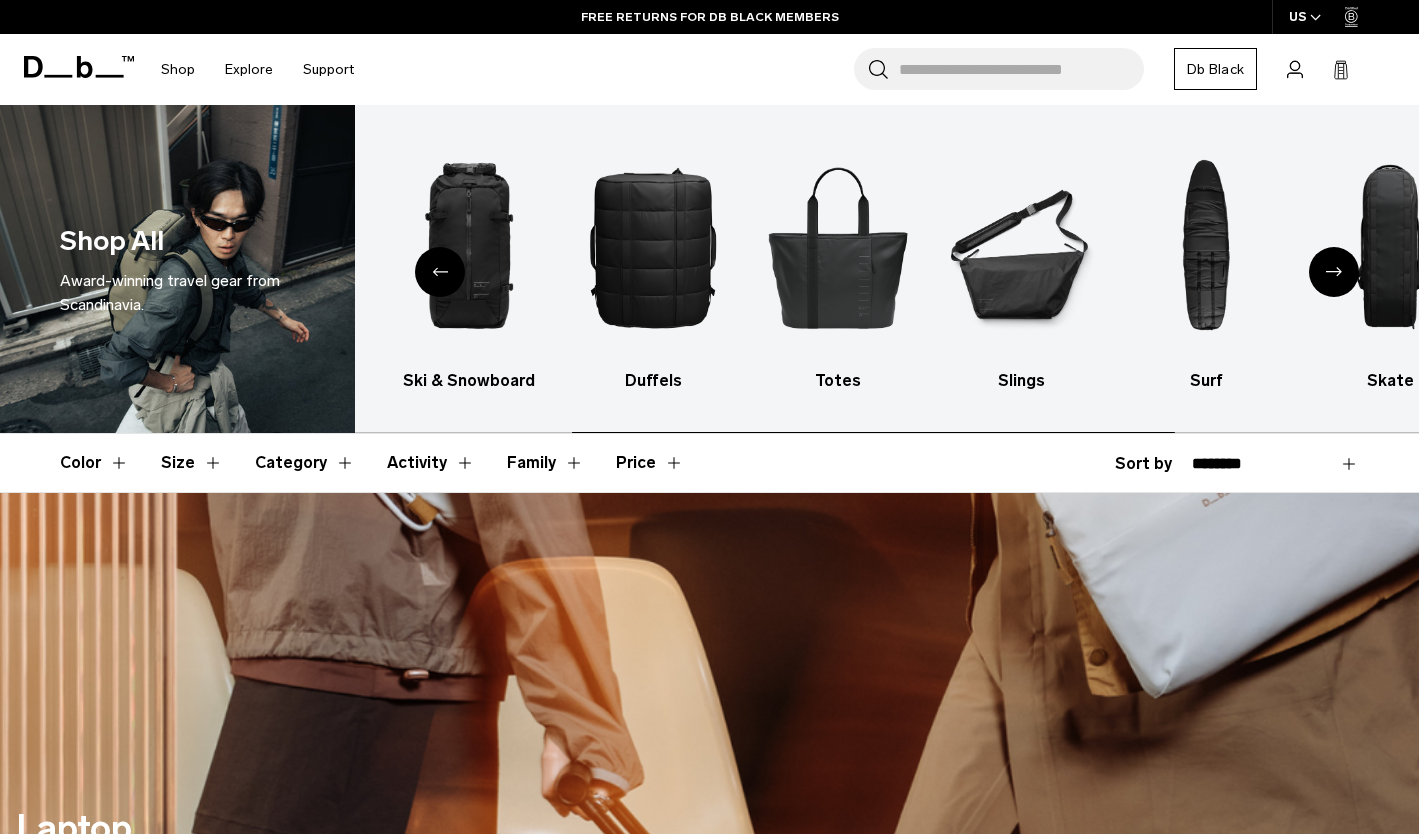 click on "Totes" at bounding box center (837, 381) 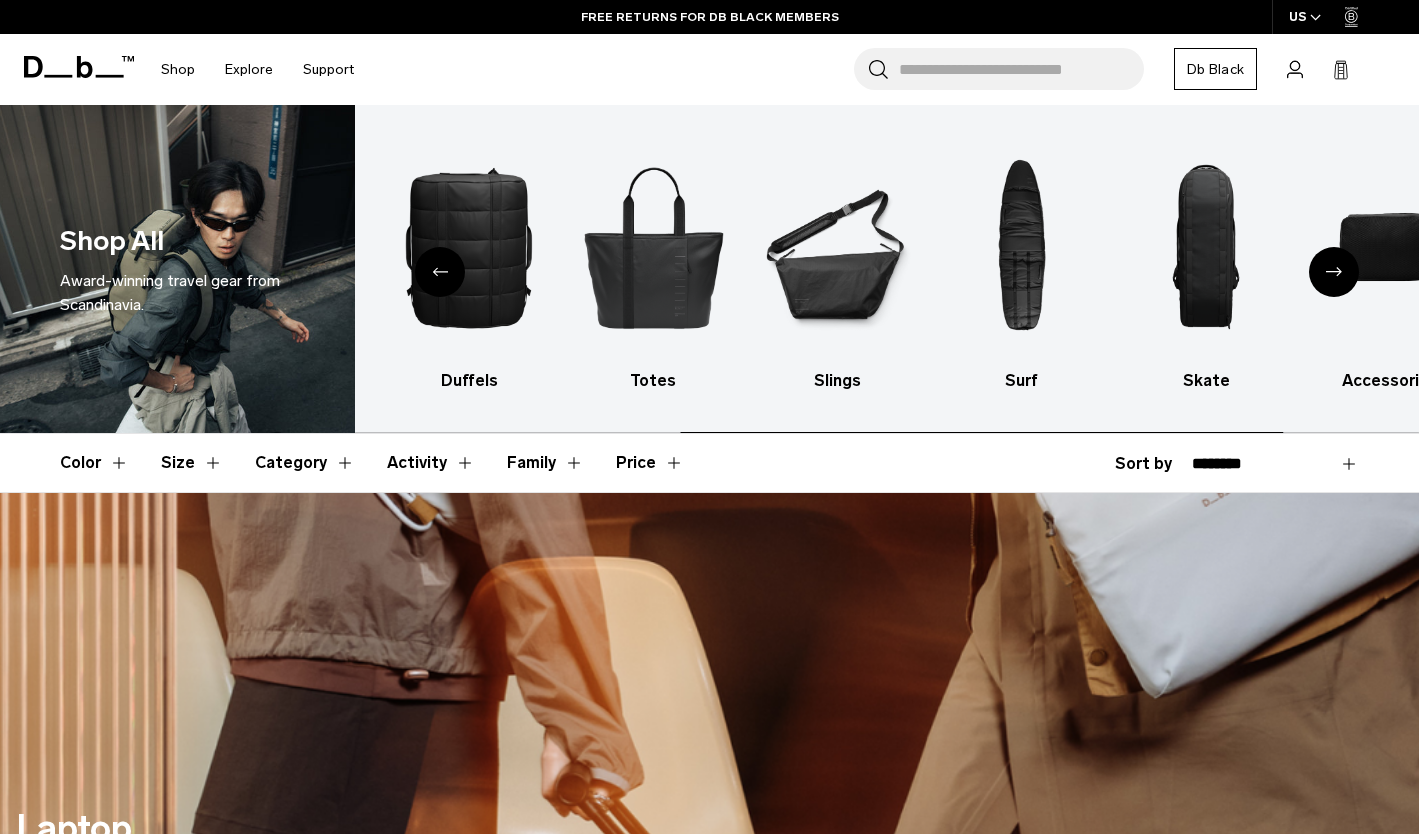 click on "Totes" at bounding box center (653, 381) 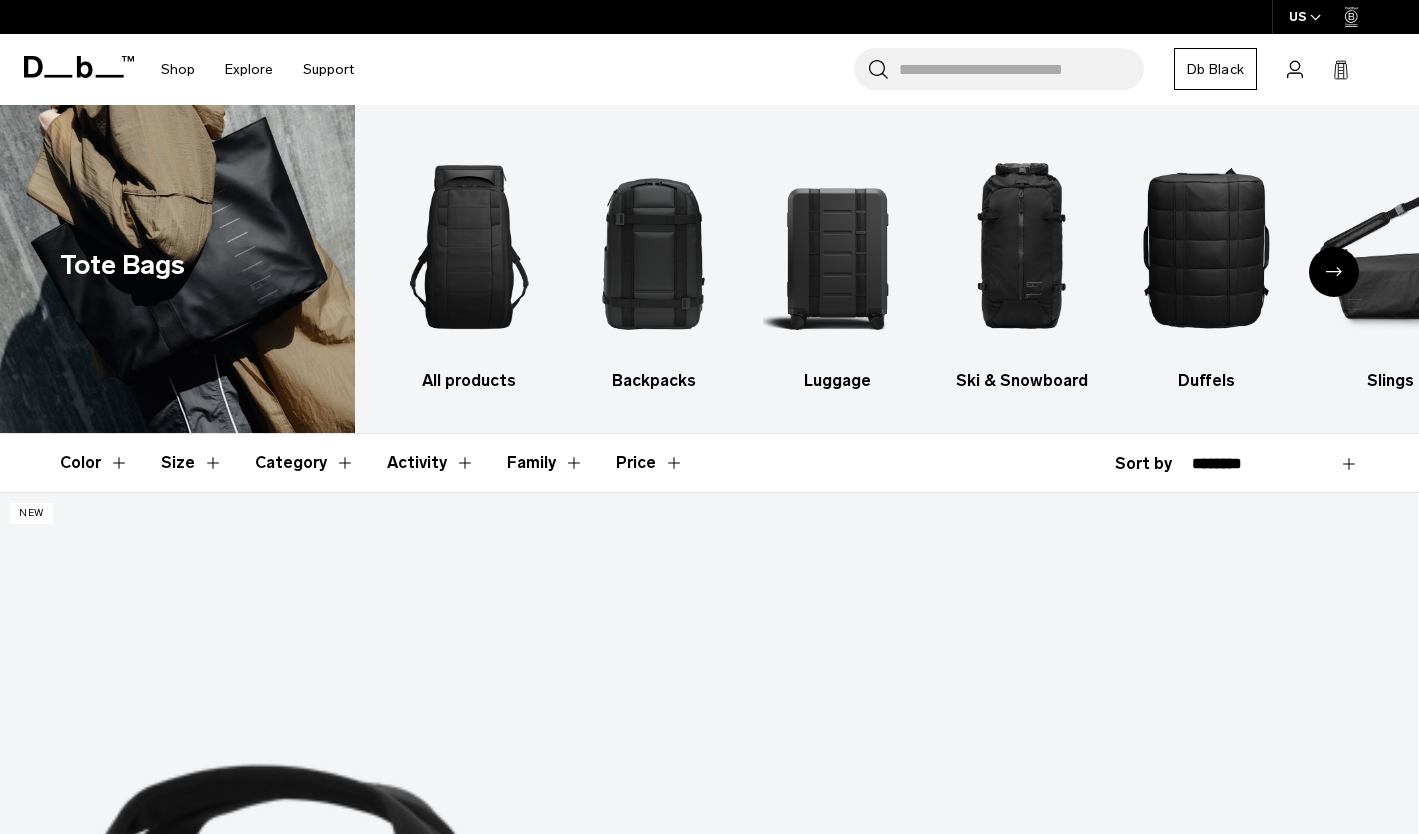 scroll, scrollTop: 0, scrollLeft: 0, axis: both 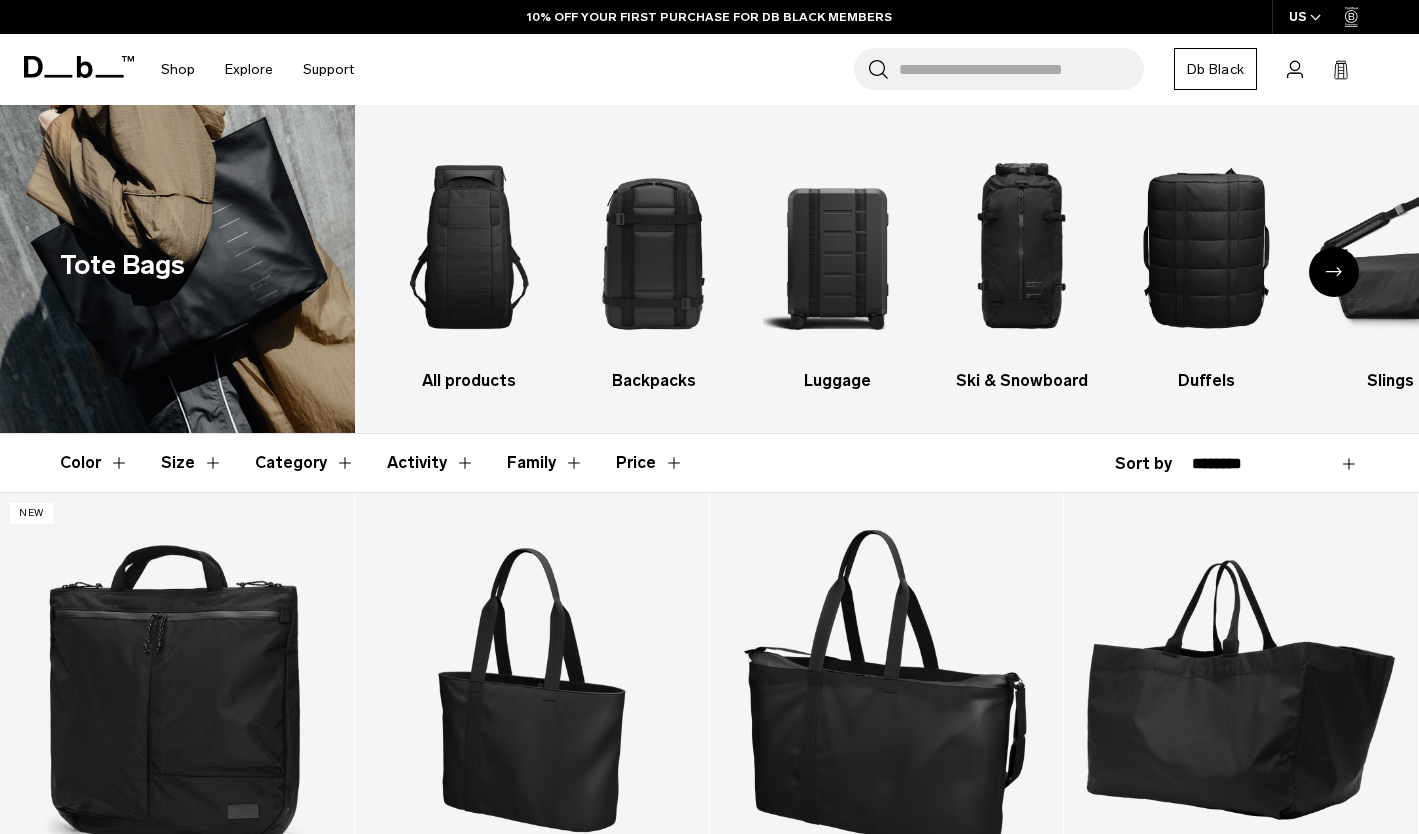 click at bounding box center [1205, 247] 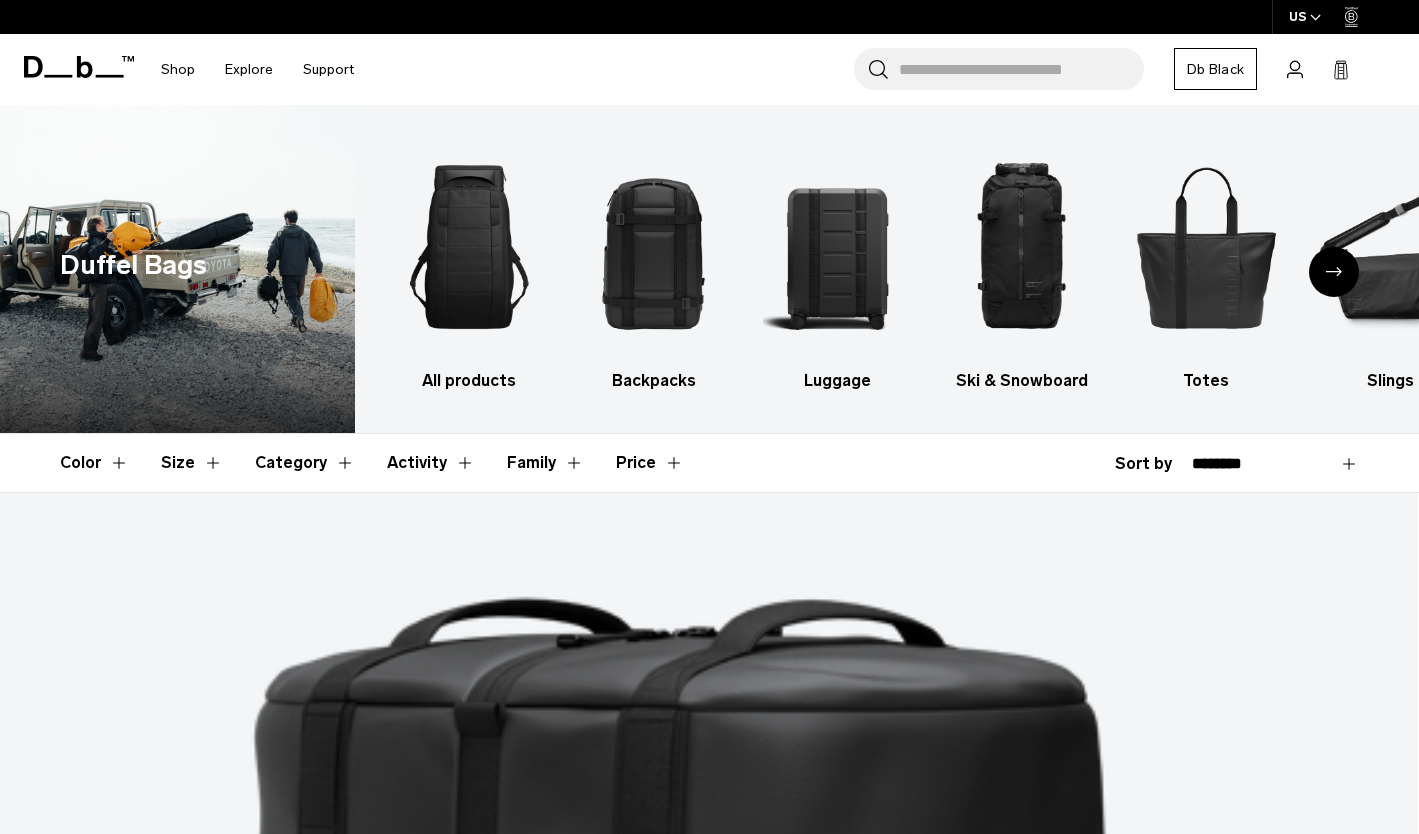 scroll, scrollTop: 66, scrollLeft: 0, axis: vertical 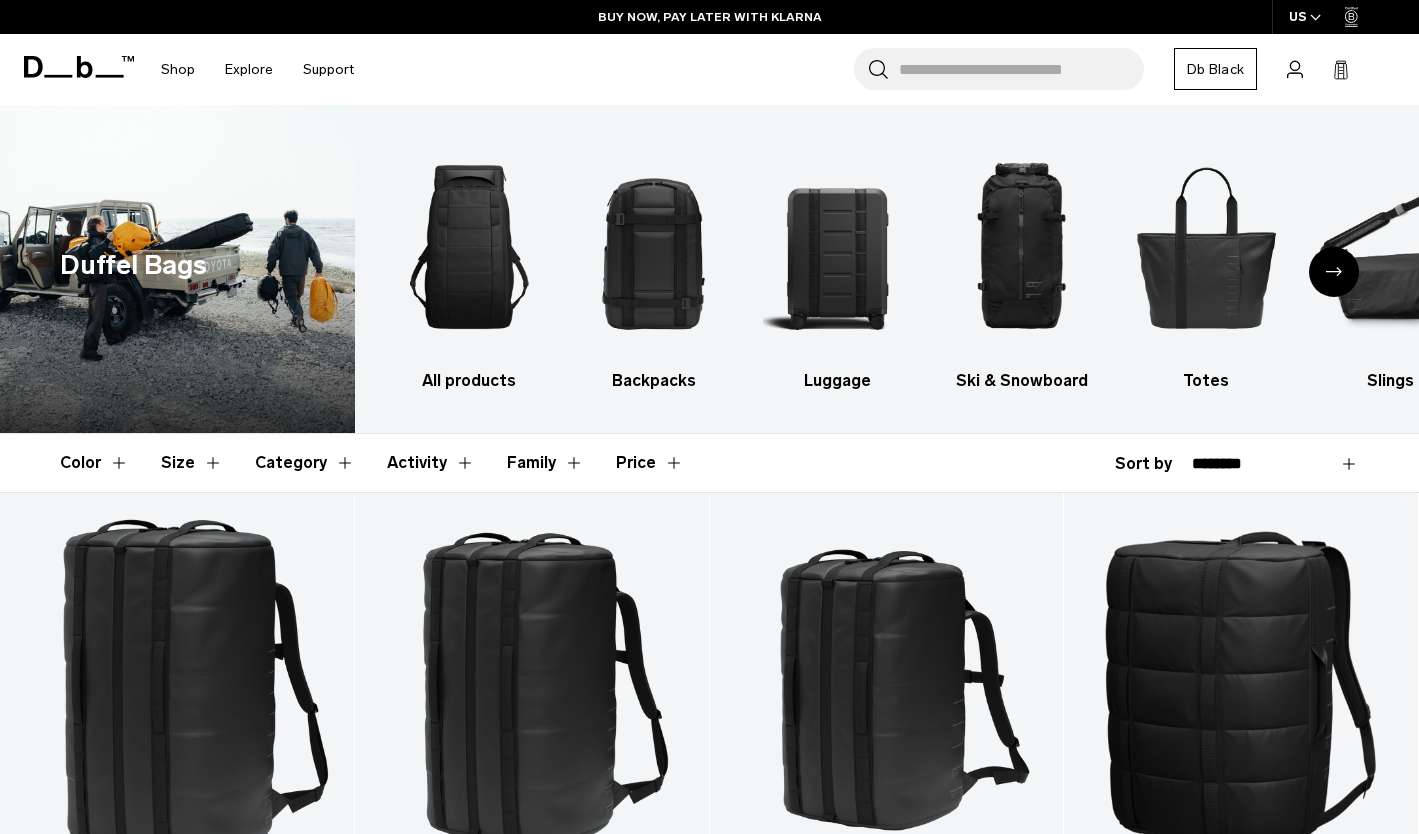 click at bounding box center (469, 247) 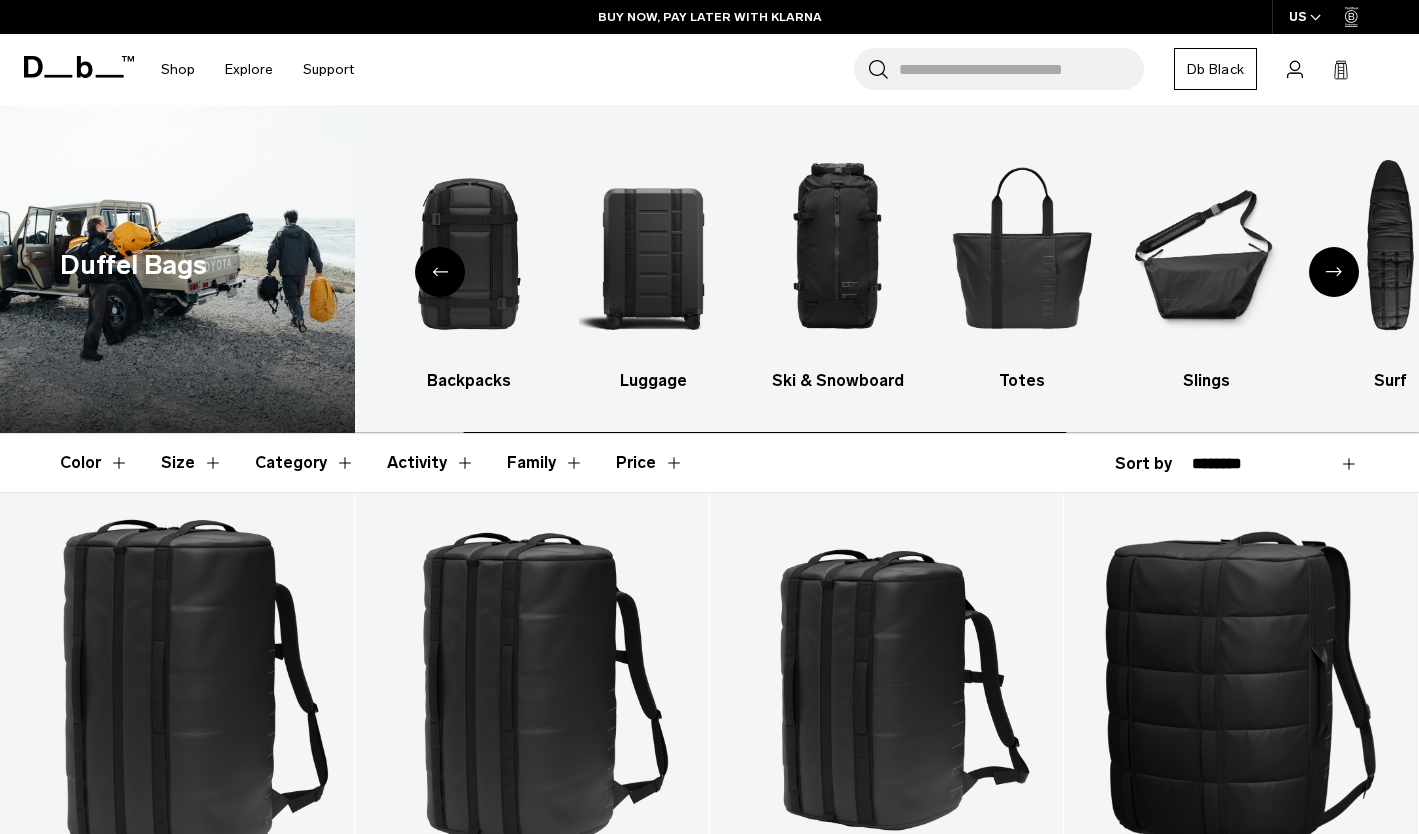 click at bounding box center [653, 247] 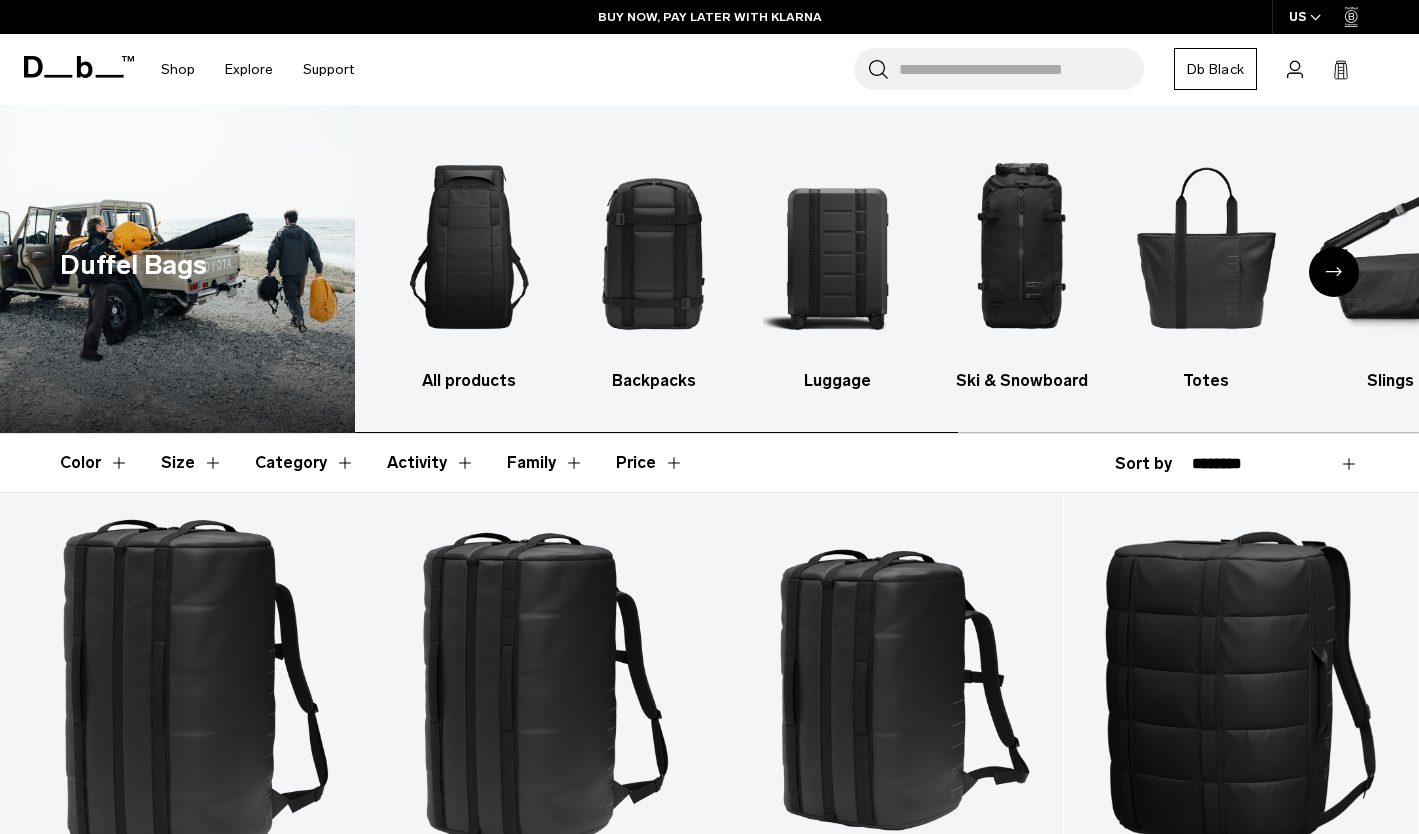 click at bounding box center [837, 247] 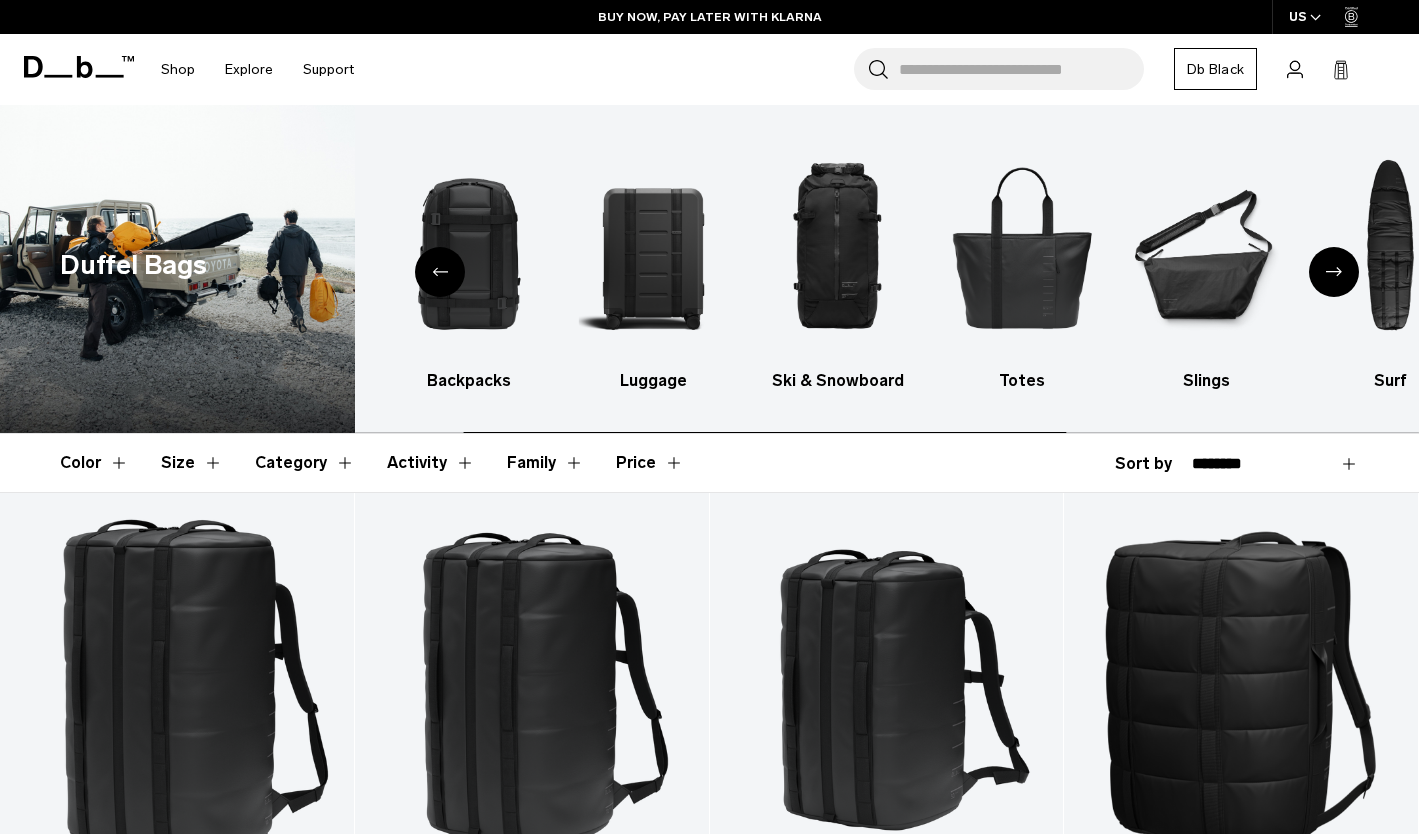 click at bounding box center (837, 247) 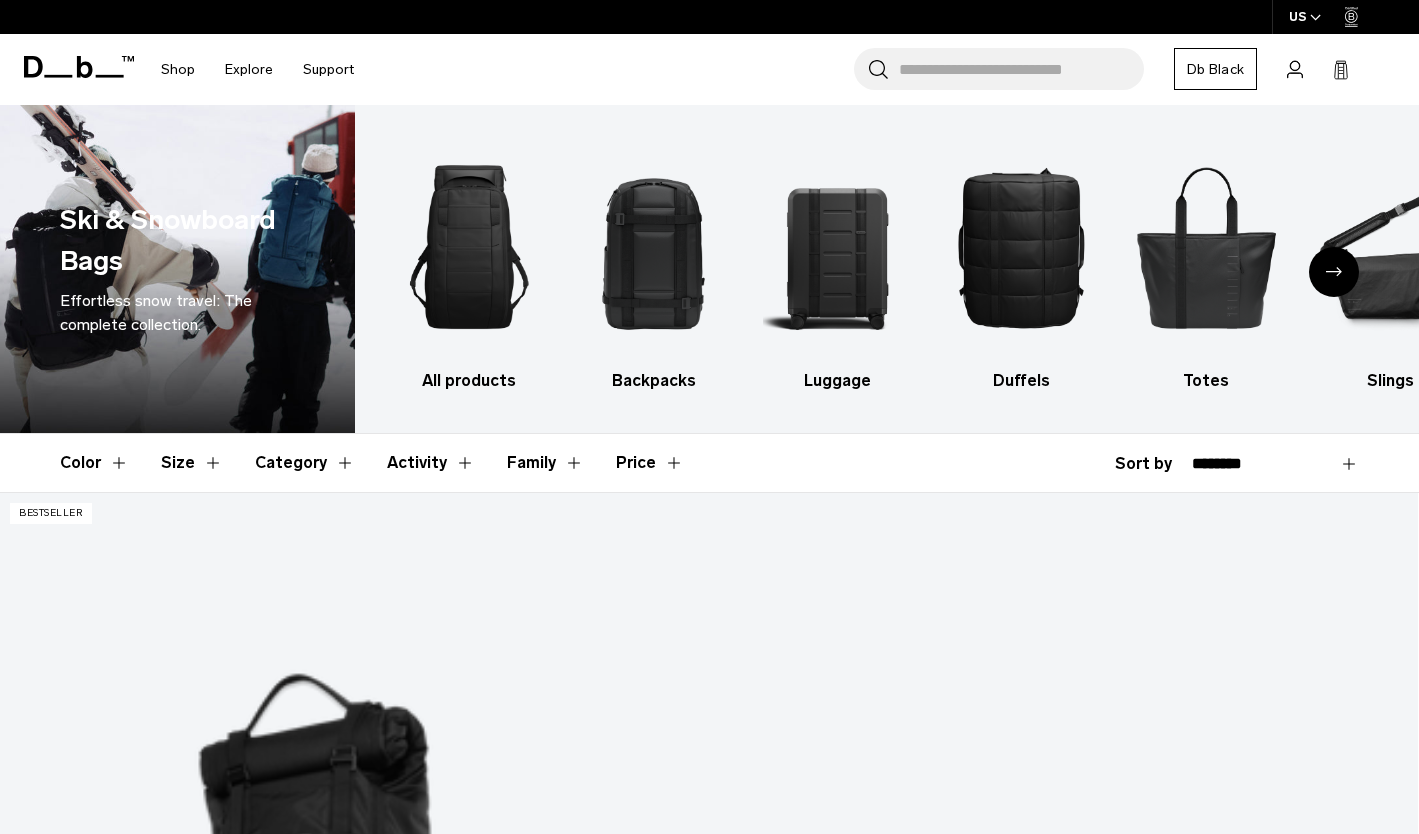 scroll, scrollTop: 24, scrollLeft: 0, axis: vertical 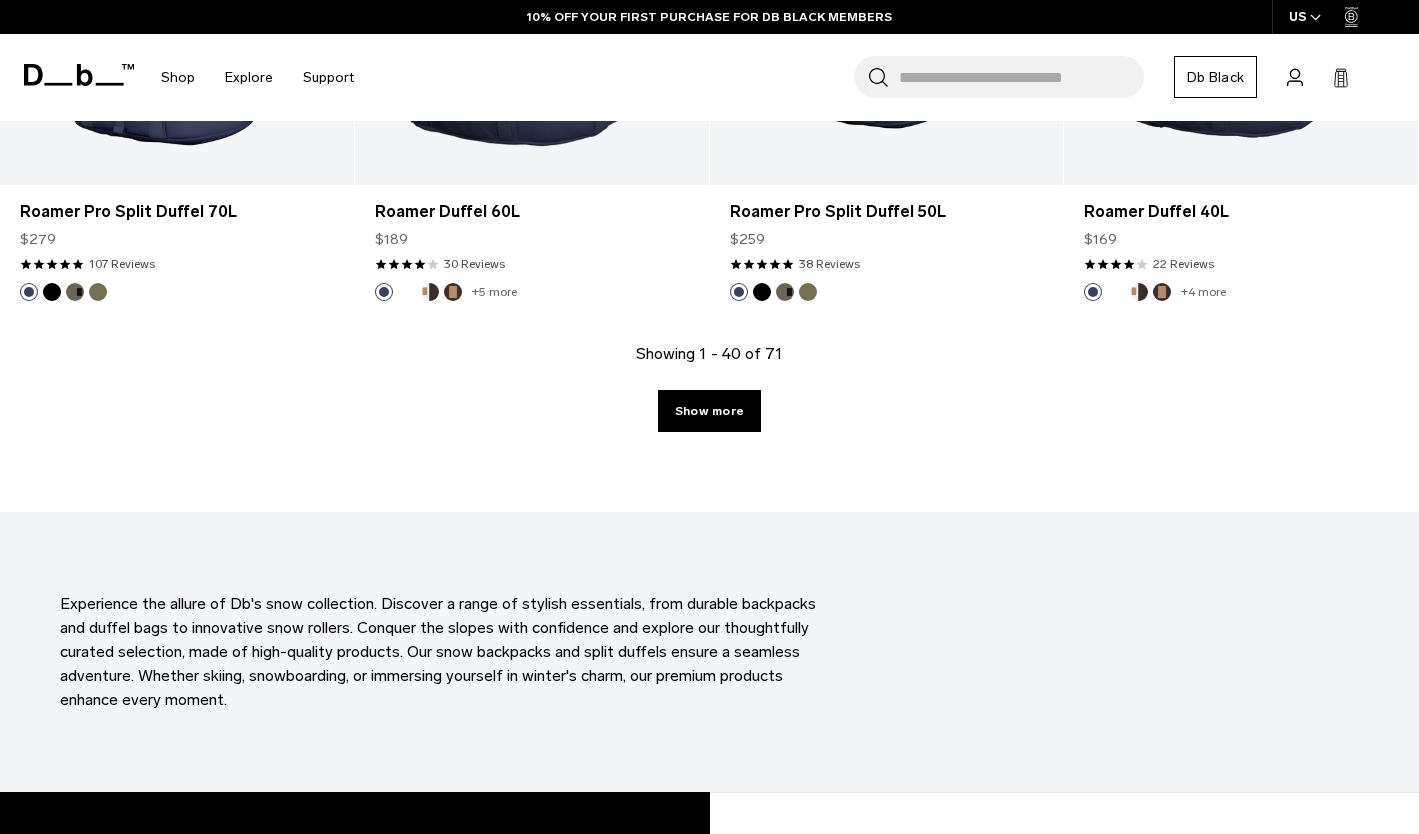 click on "Show more" at bounding box center [709, 411] 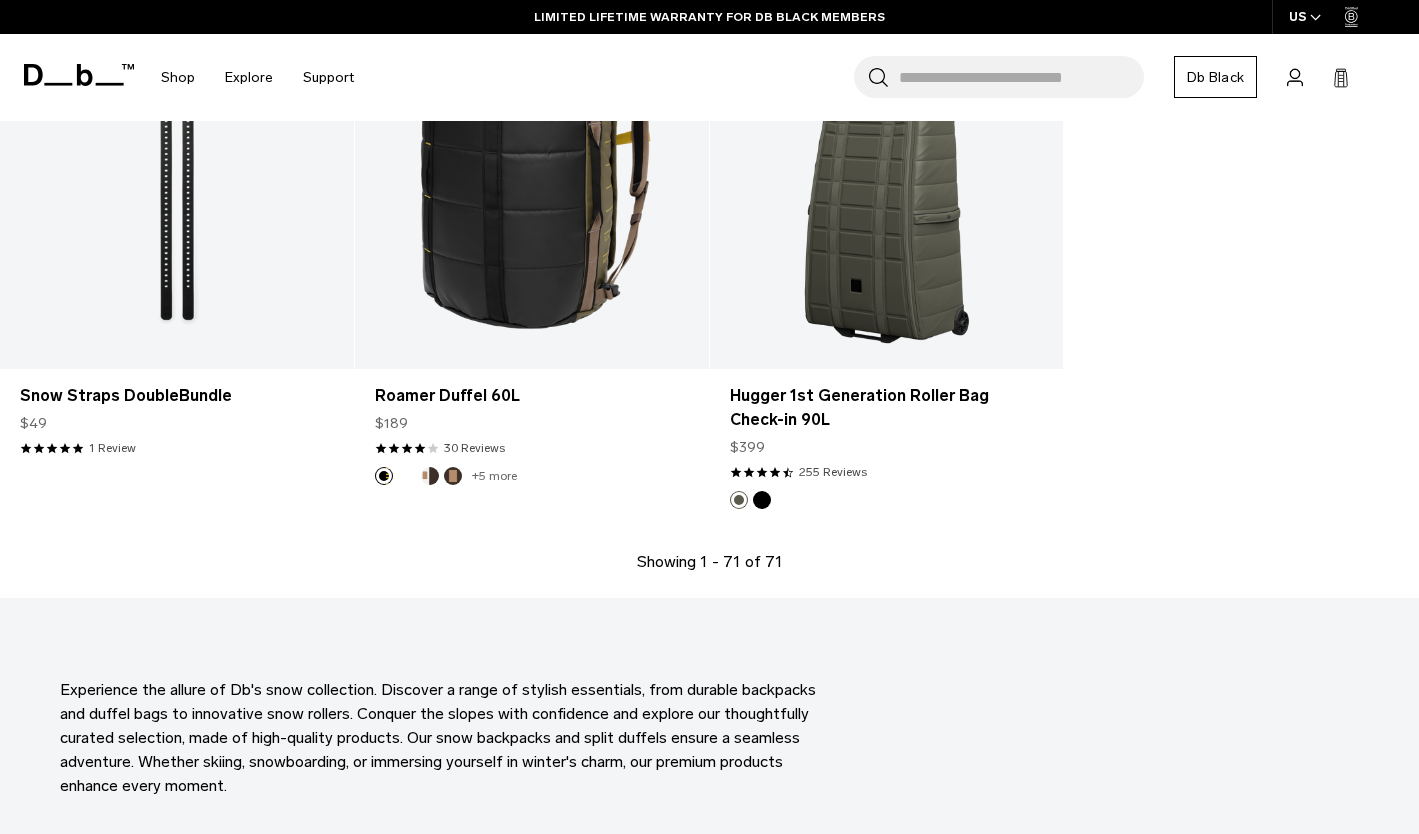 scroll, scrollTop: 9872, scrollLeft: 0, axis: vertical 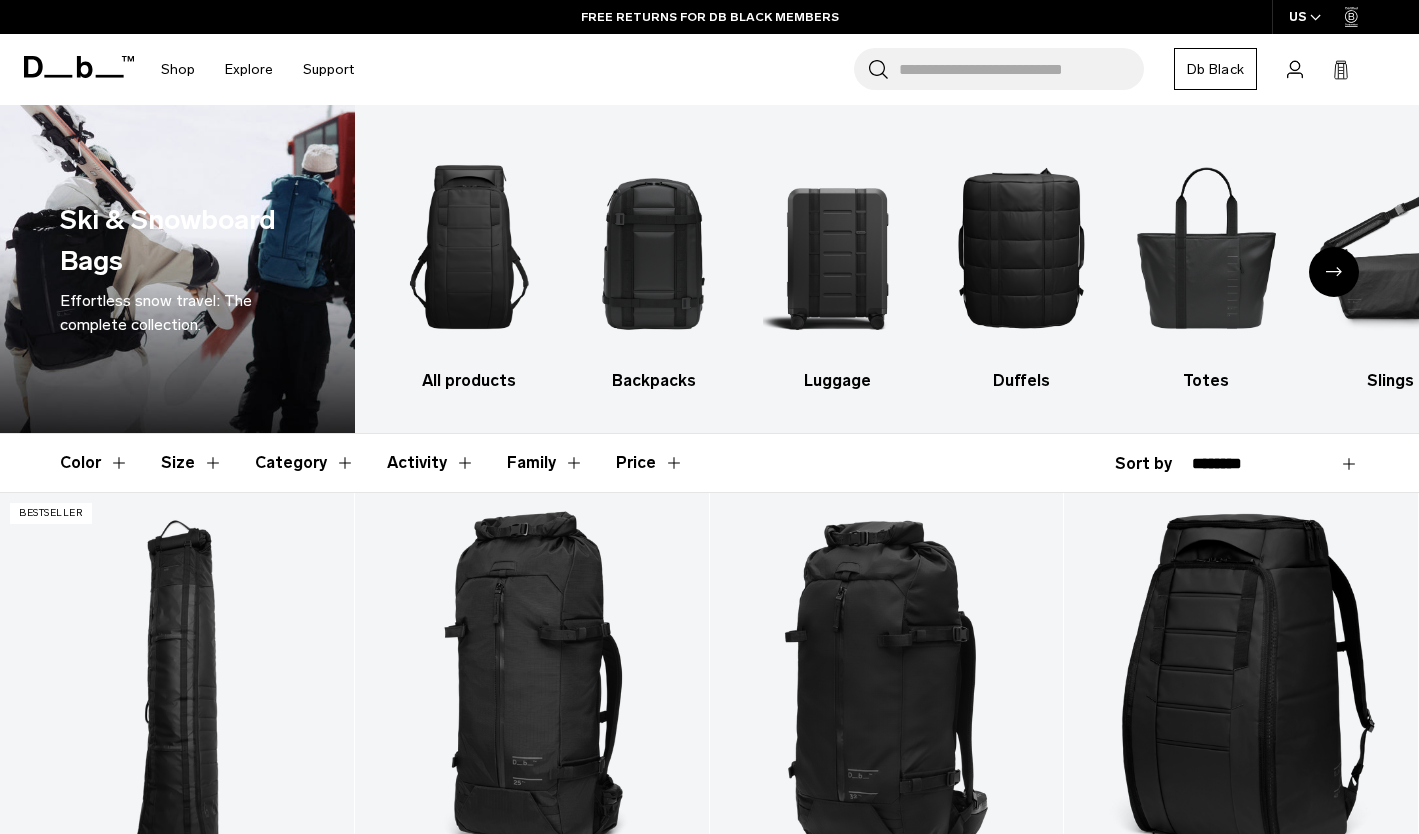 click at bounding box center (837, 247) 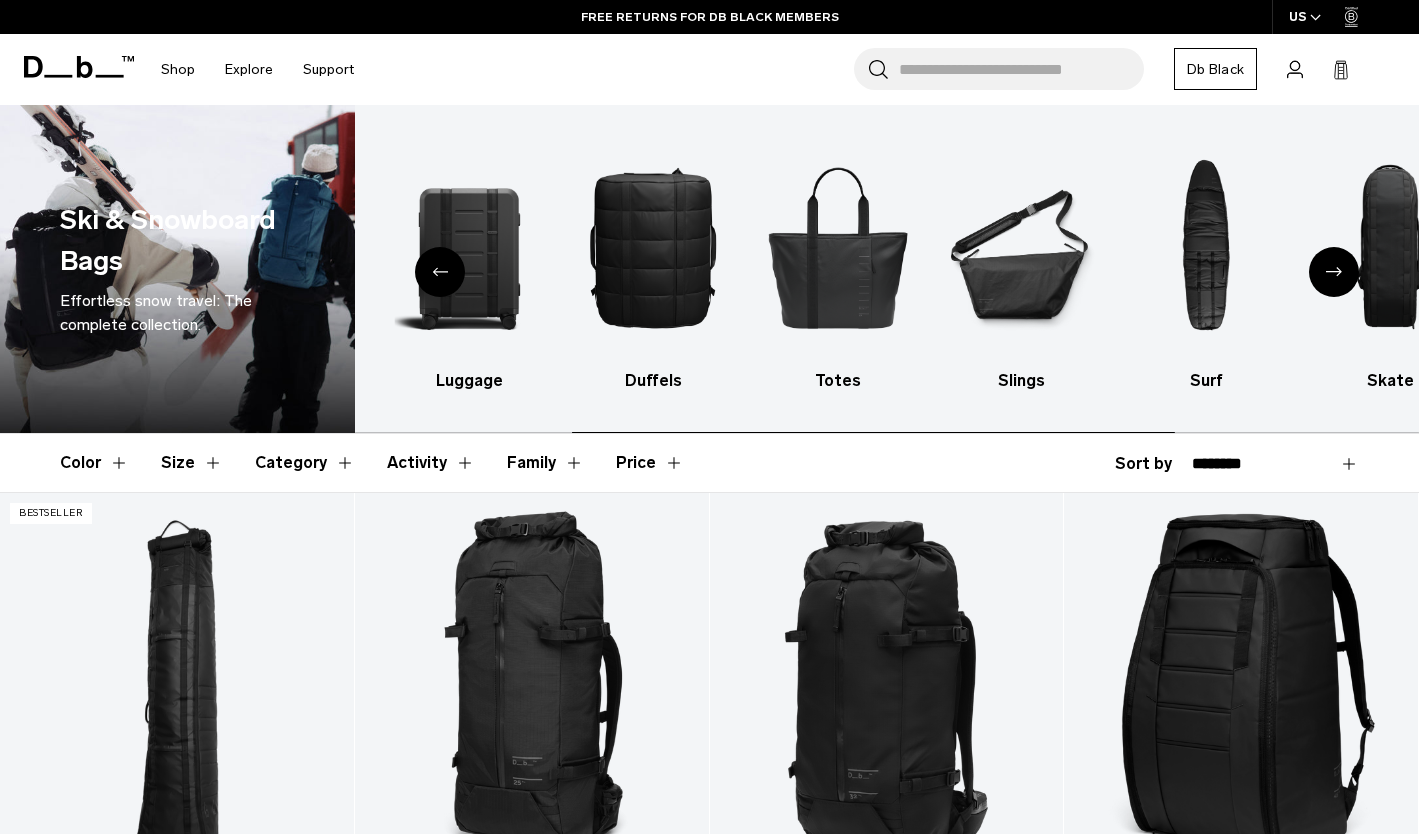 click at bounding box center [469, 247] 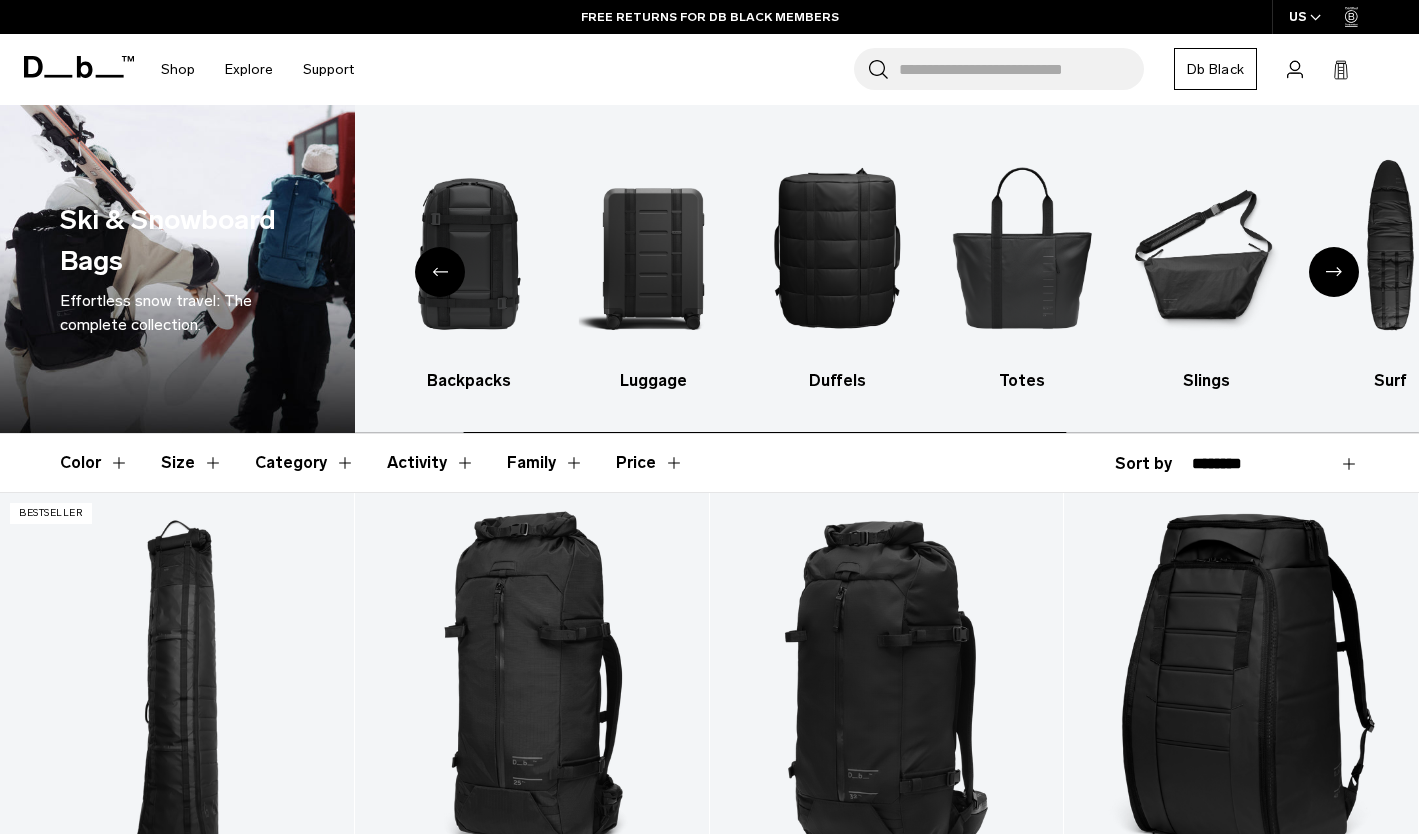 click at bounding box center (653, 247) 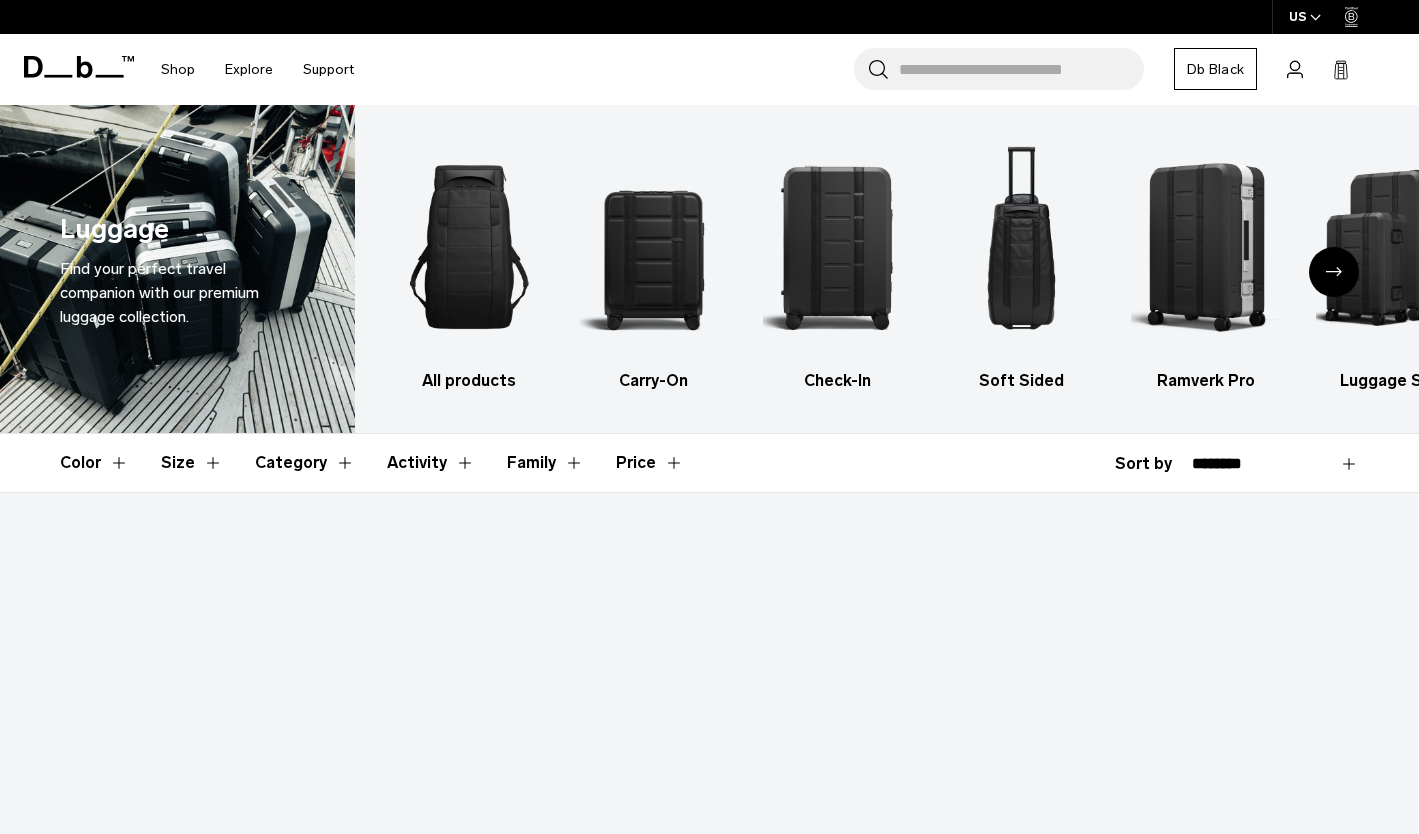 scroll, scrollTop: 0, scrollLeft: 0, axis: both 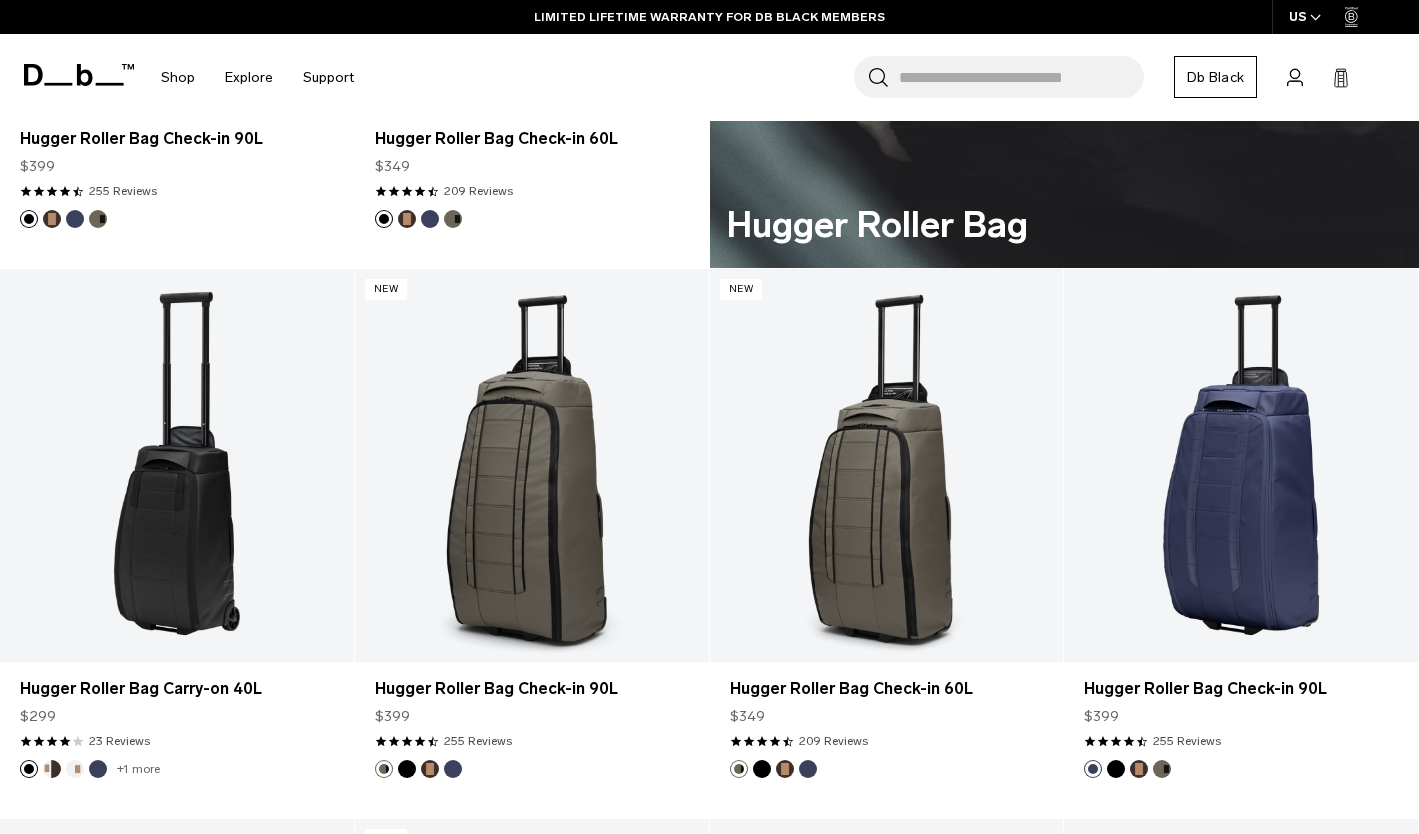 click on "Hugger Roller Bag Check-in 60L" at bounding box center [887, 689] 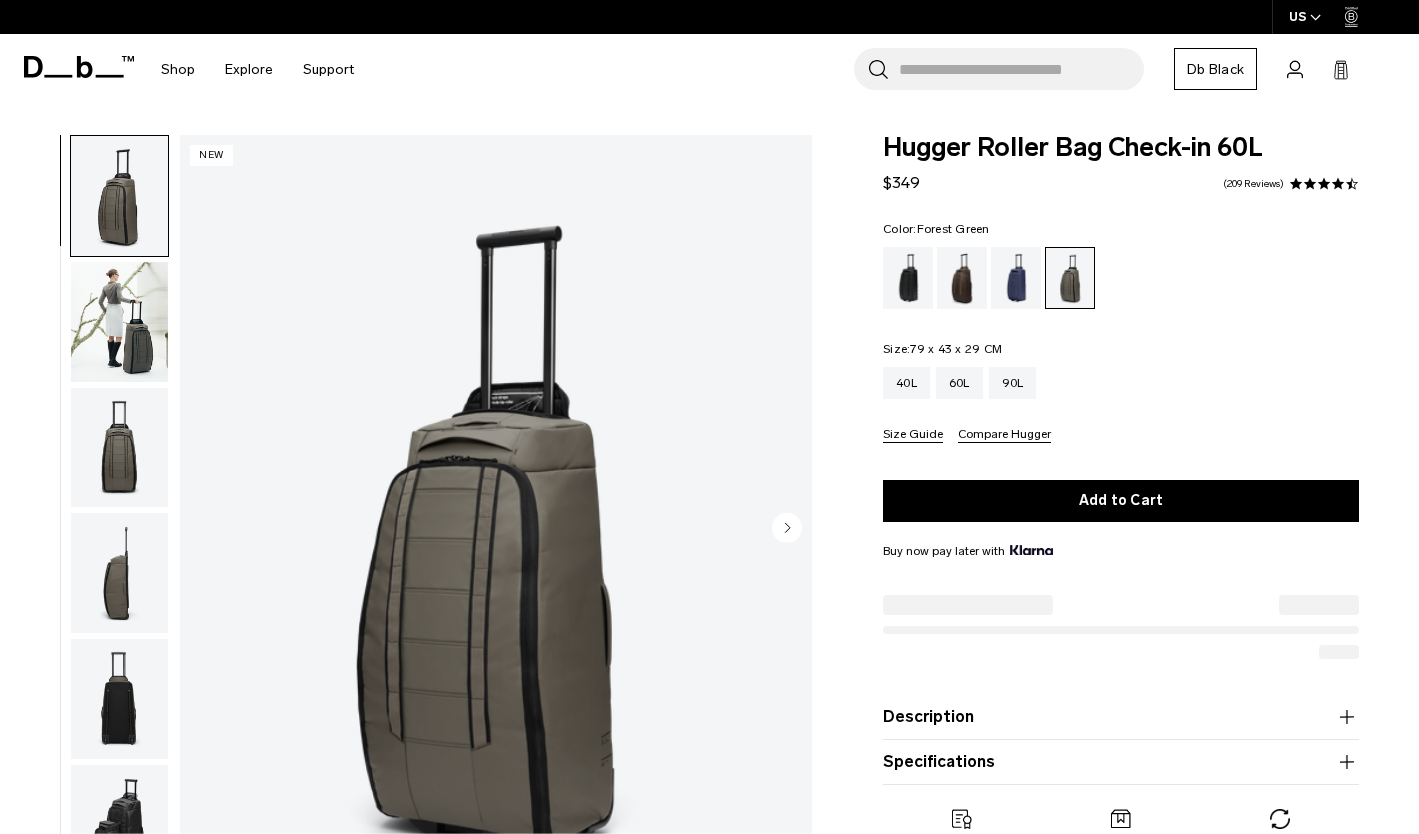 scroll, scrollTop: 0, scrollLeft: 0, axis: both 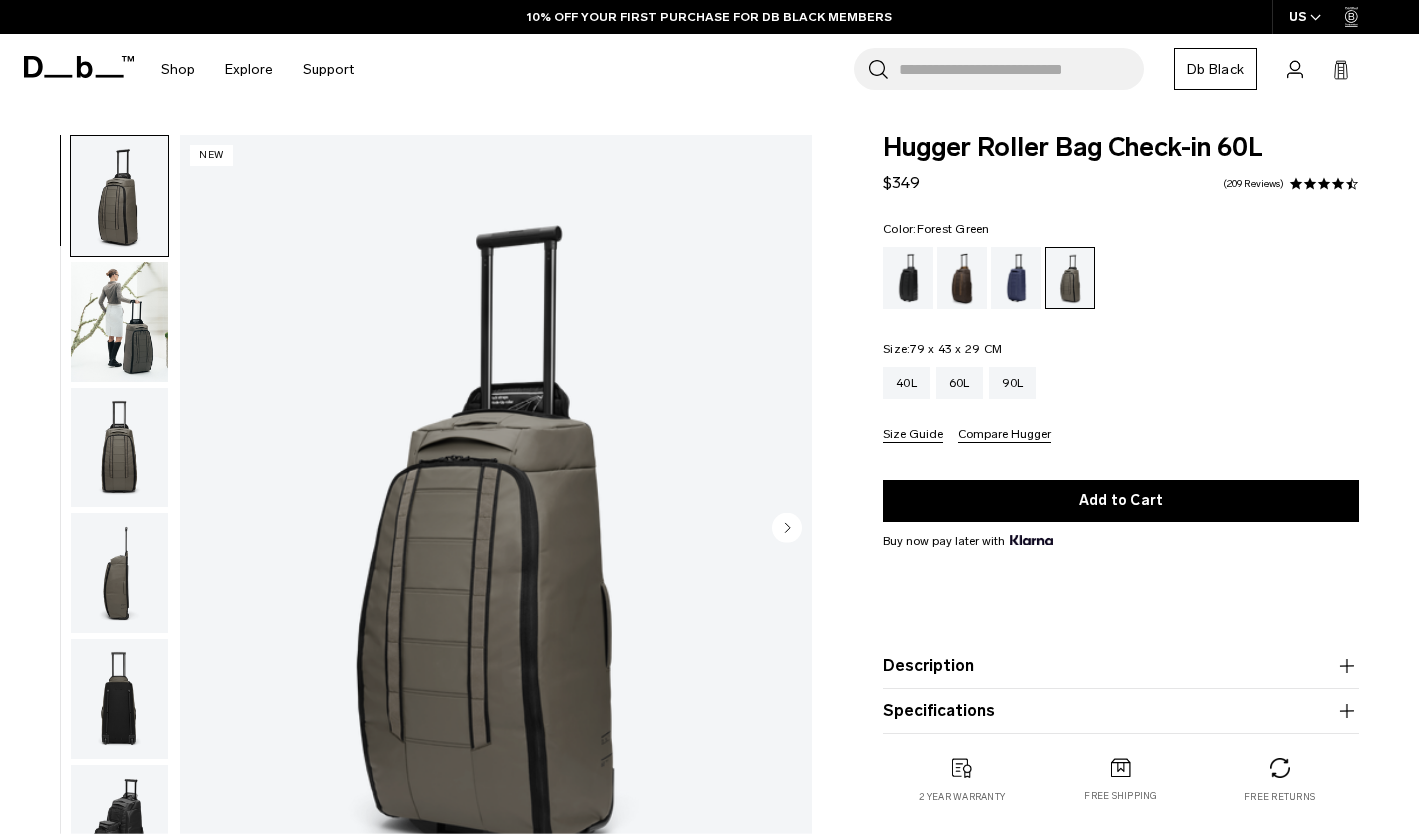 click at bounding box center [1016, 278] 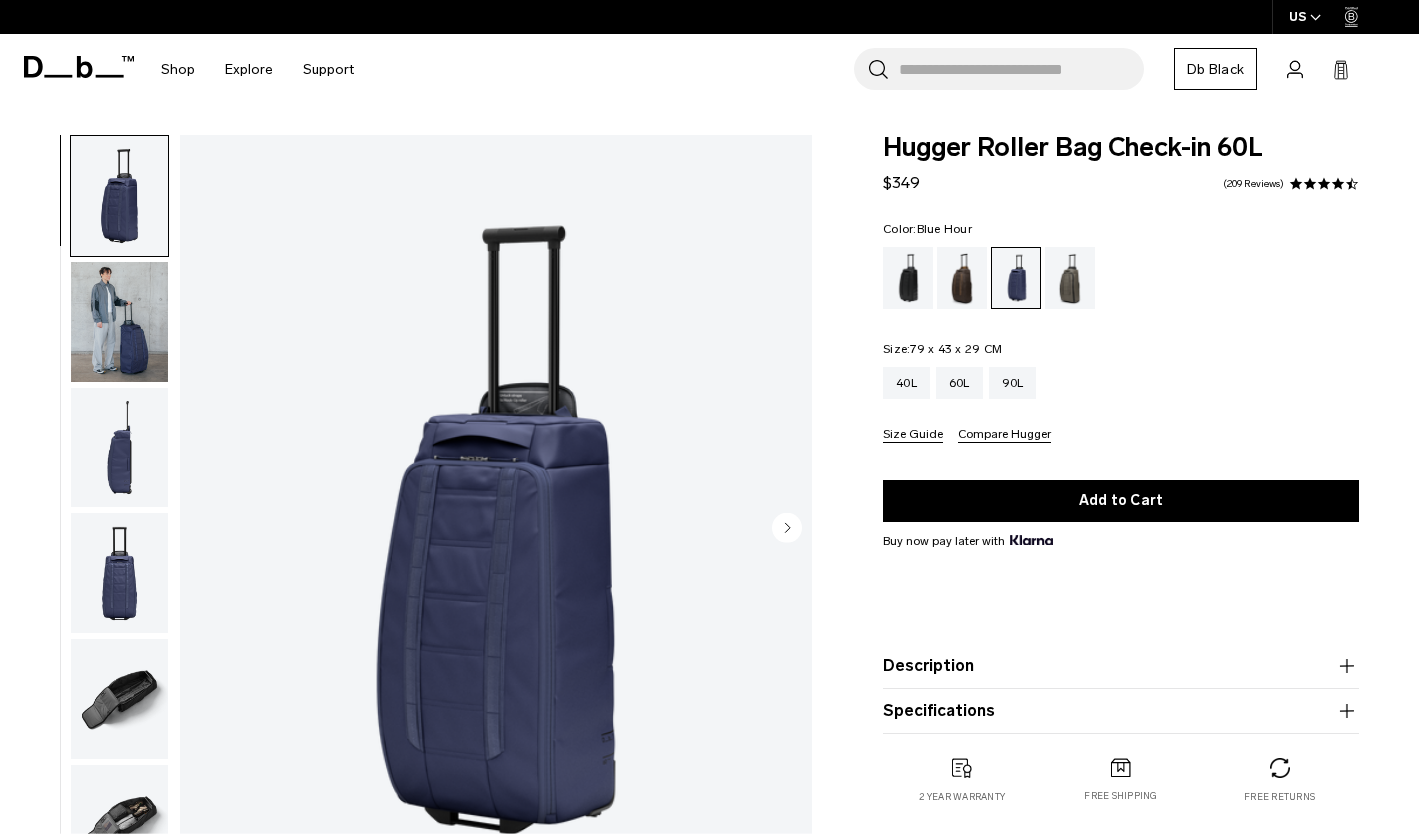scroll, scrollTop: 0, scrollLeft: 0, axis: both 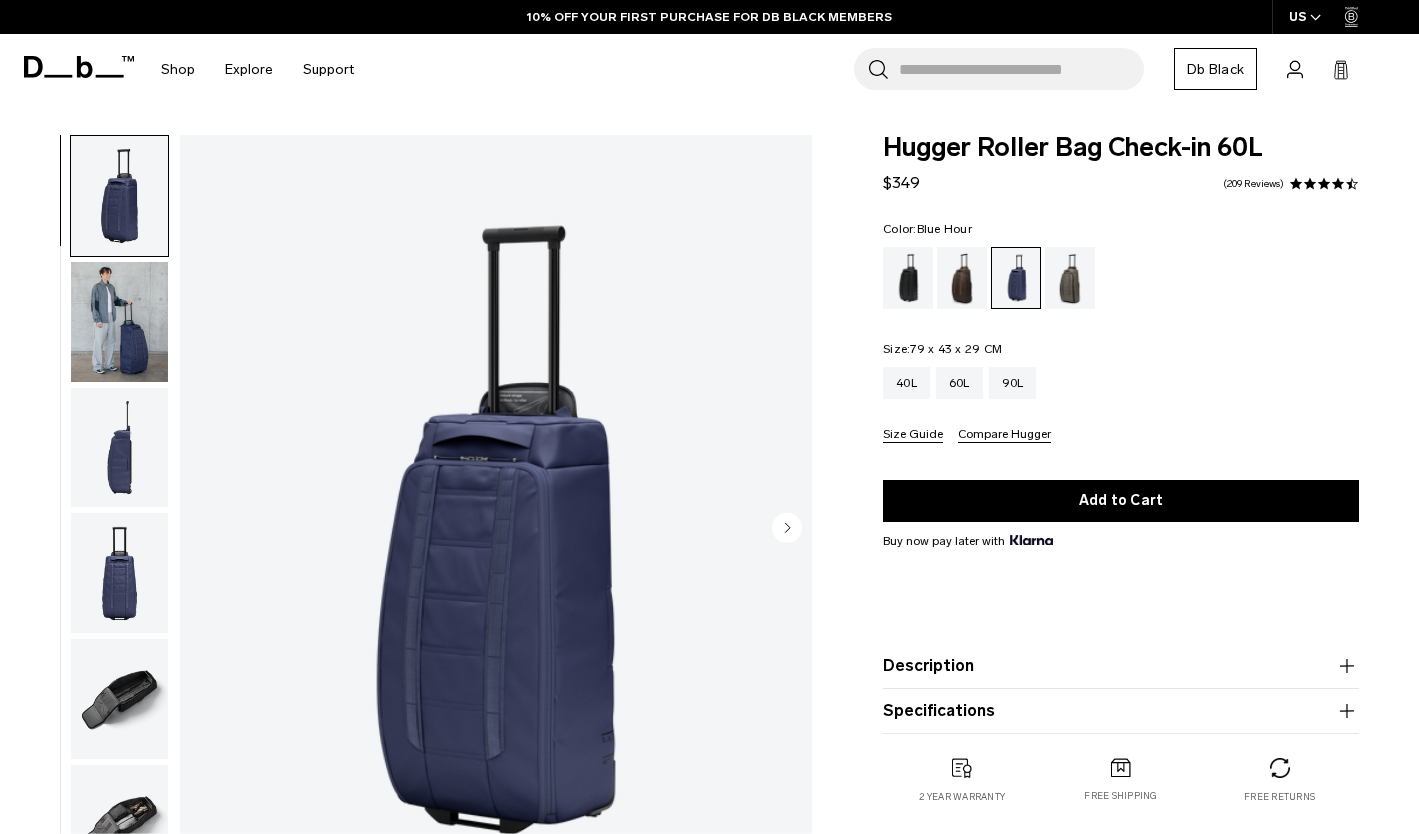 click at bounding box center (962, 278) 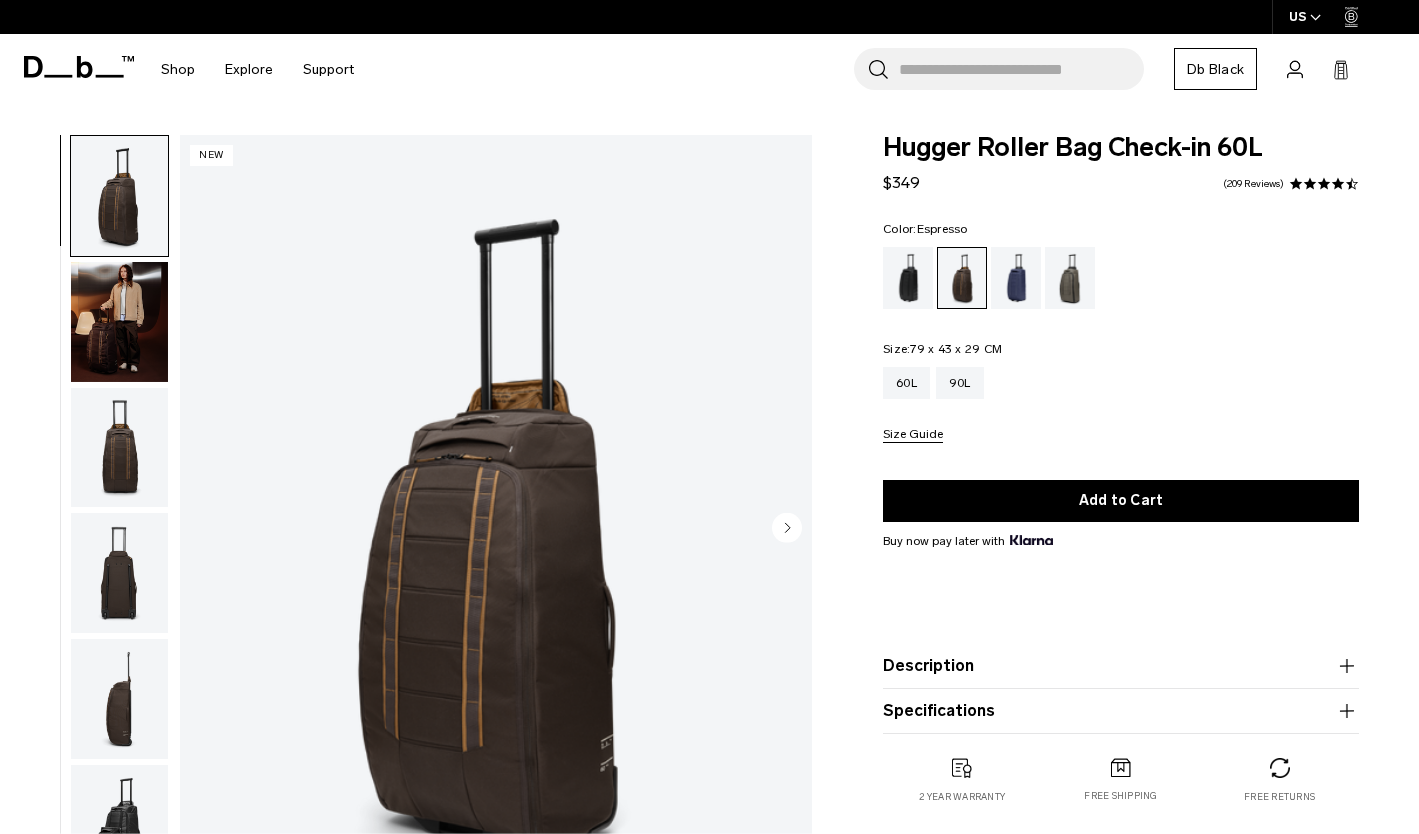 scroll, scrollTop: 0, scrollLeft: 0, axis: both 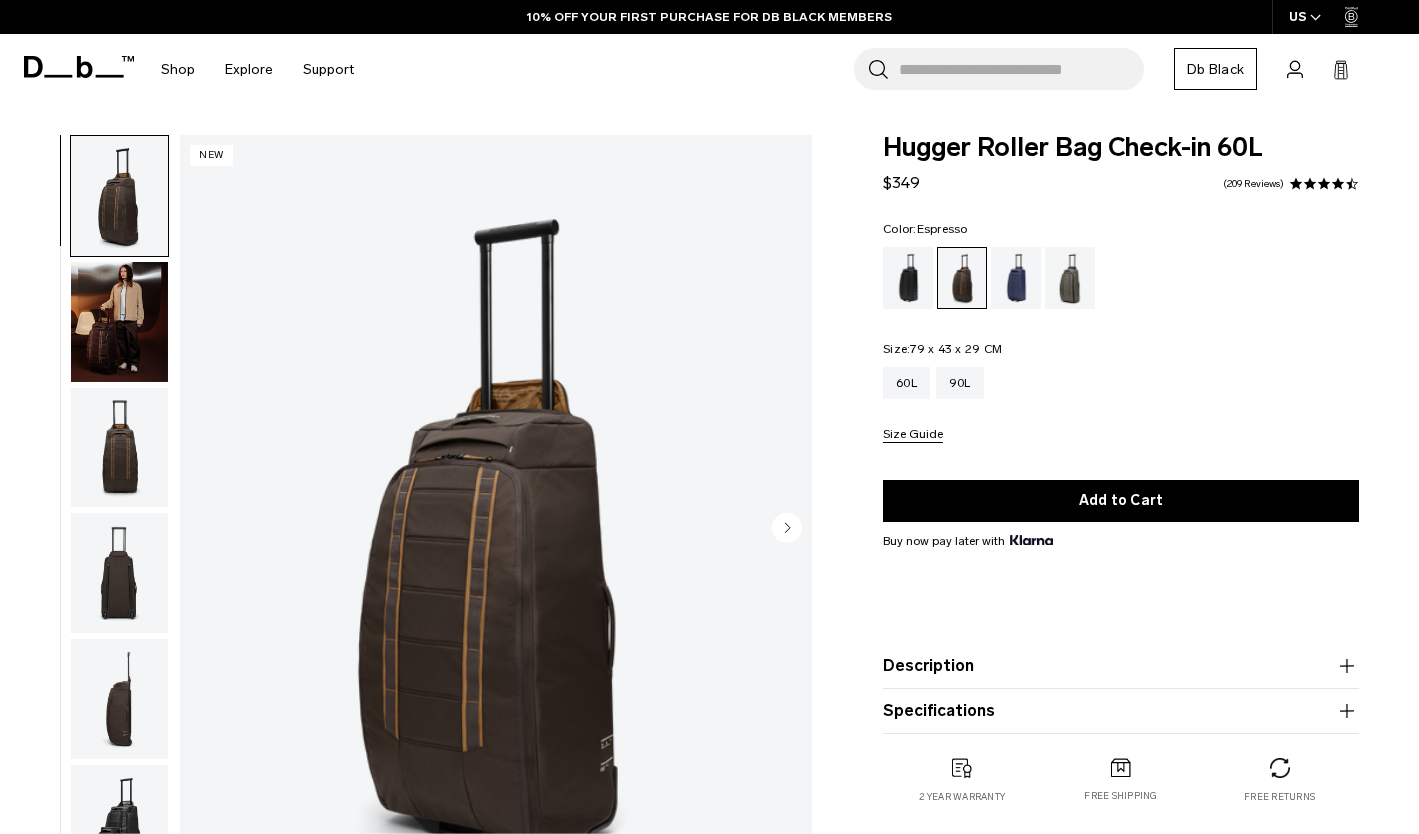 click at bounding box center [908, 278] 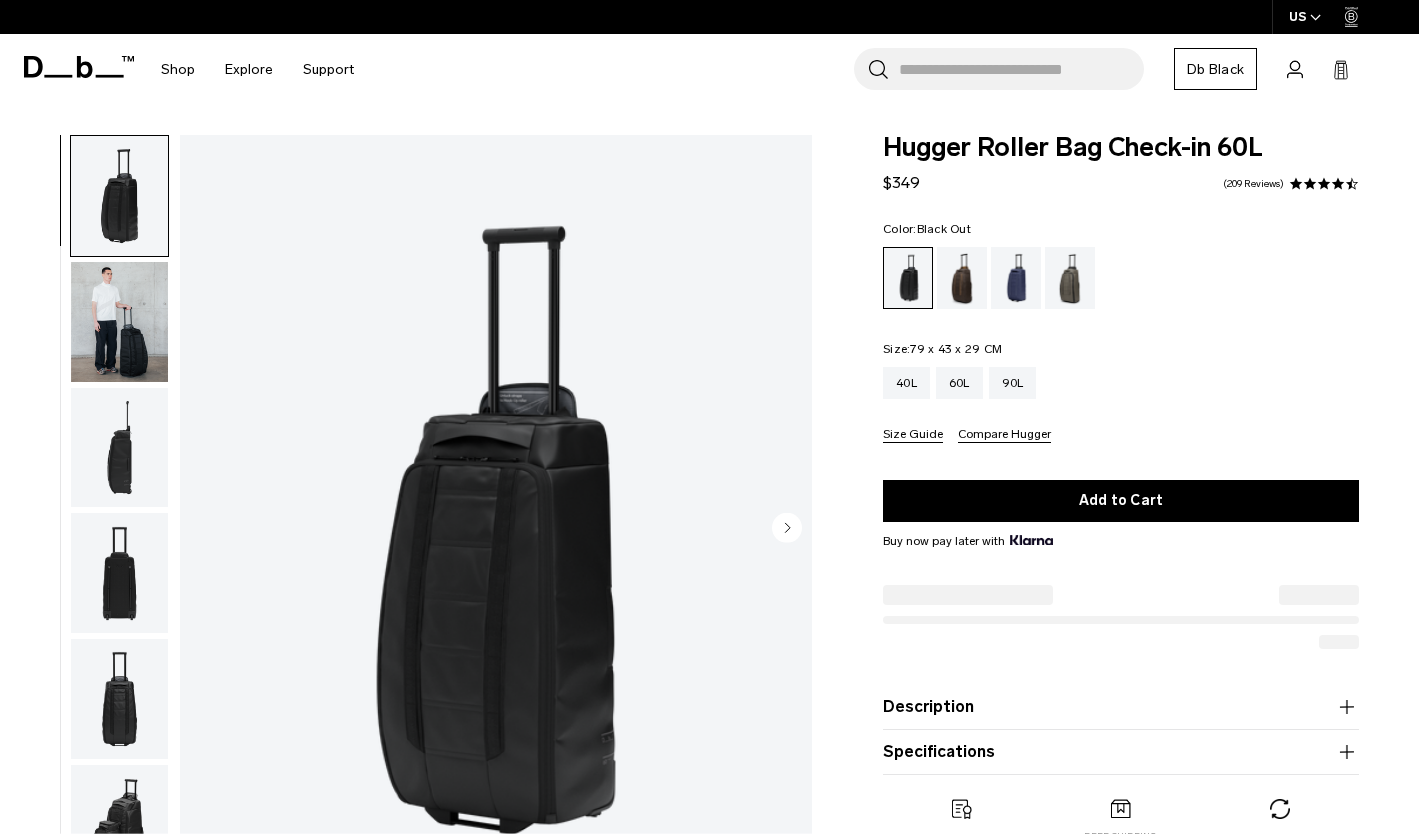 scroll, scrollTop: 0, scrollLeft: 0, axis: both 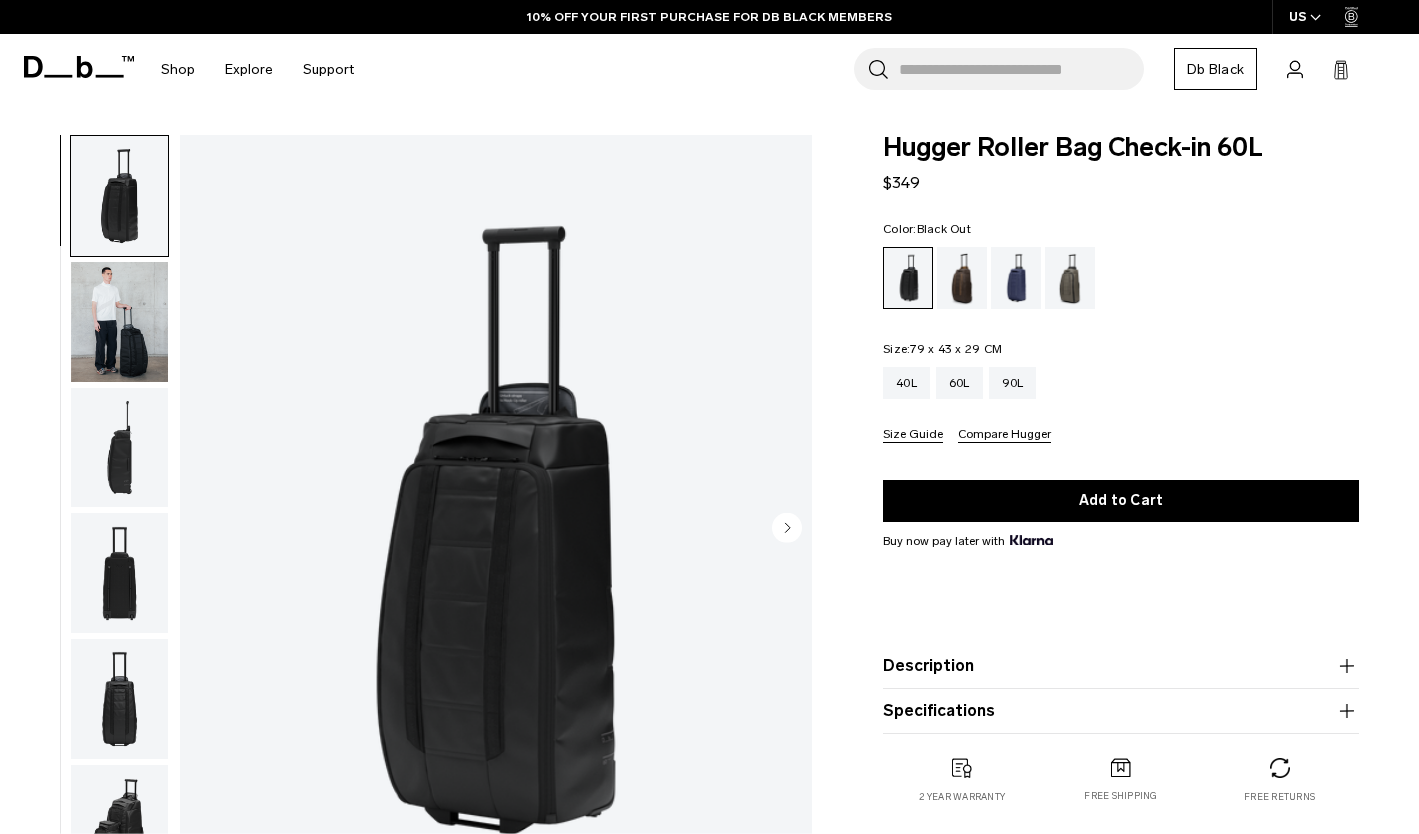 click at bounding box center [1070, 278] 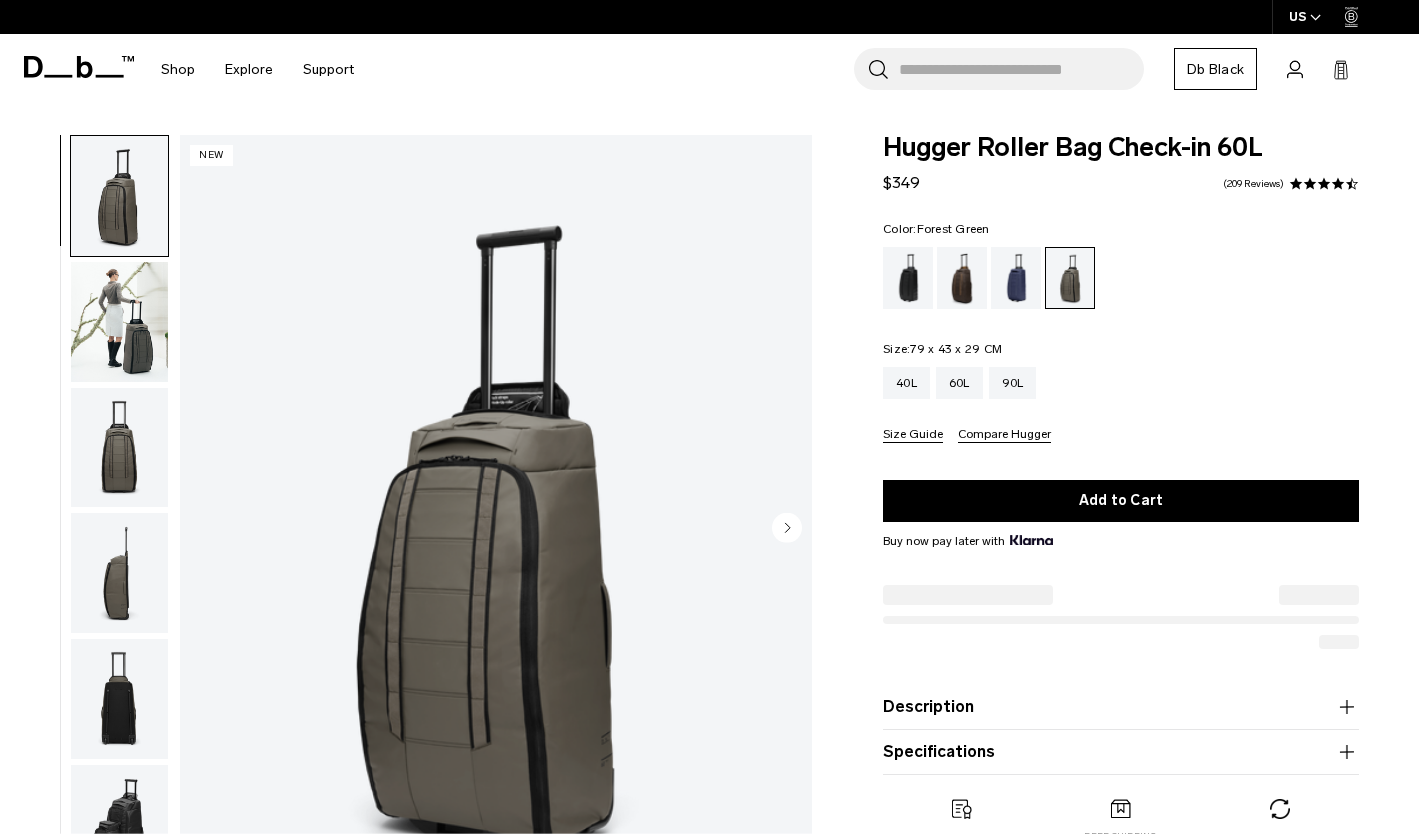 scroll, scrollTop: 0, scrollLeft: 0, axis: both 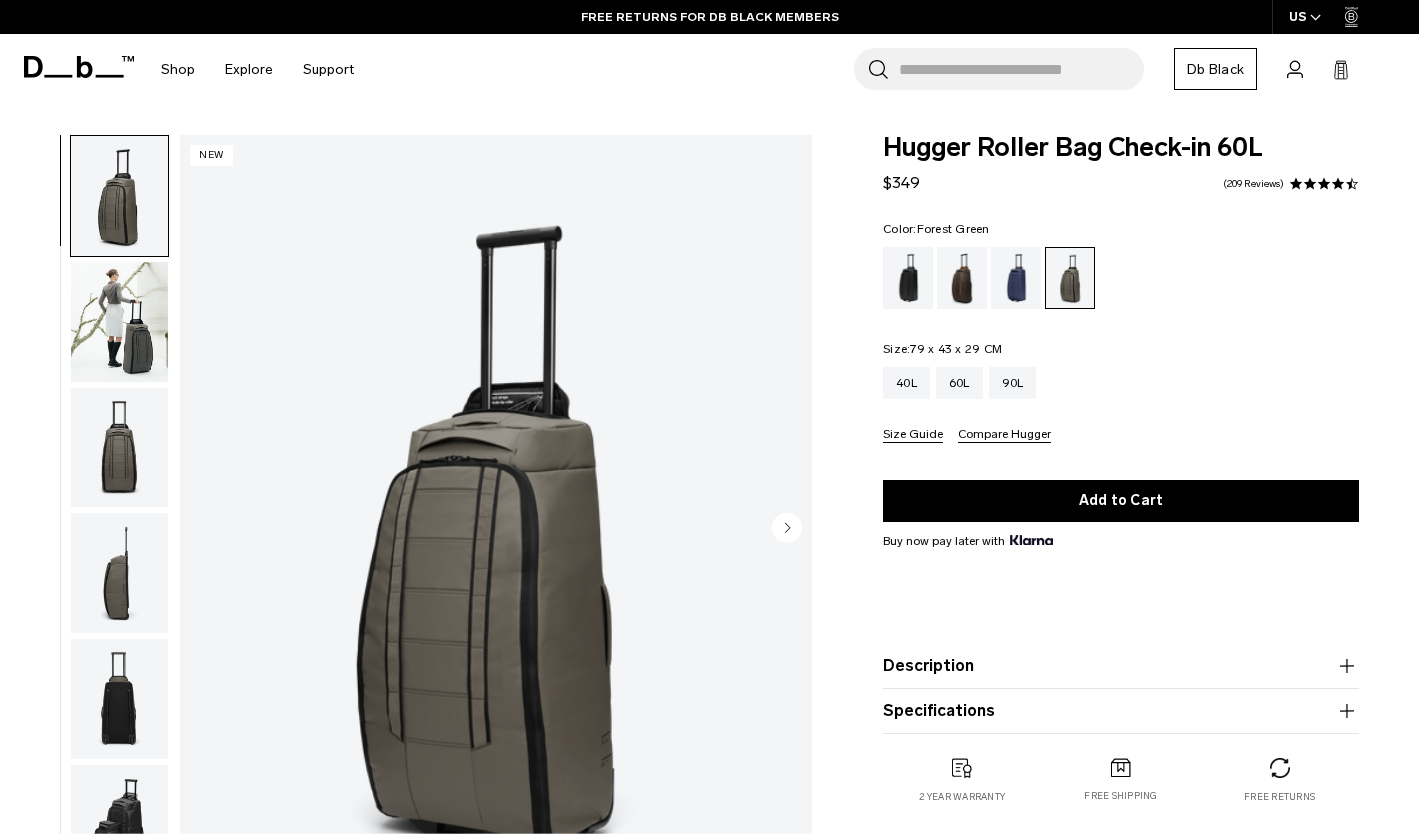 click on "Size Guide" at bounding box center (913, 435) 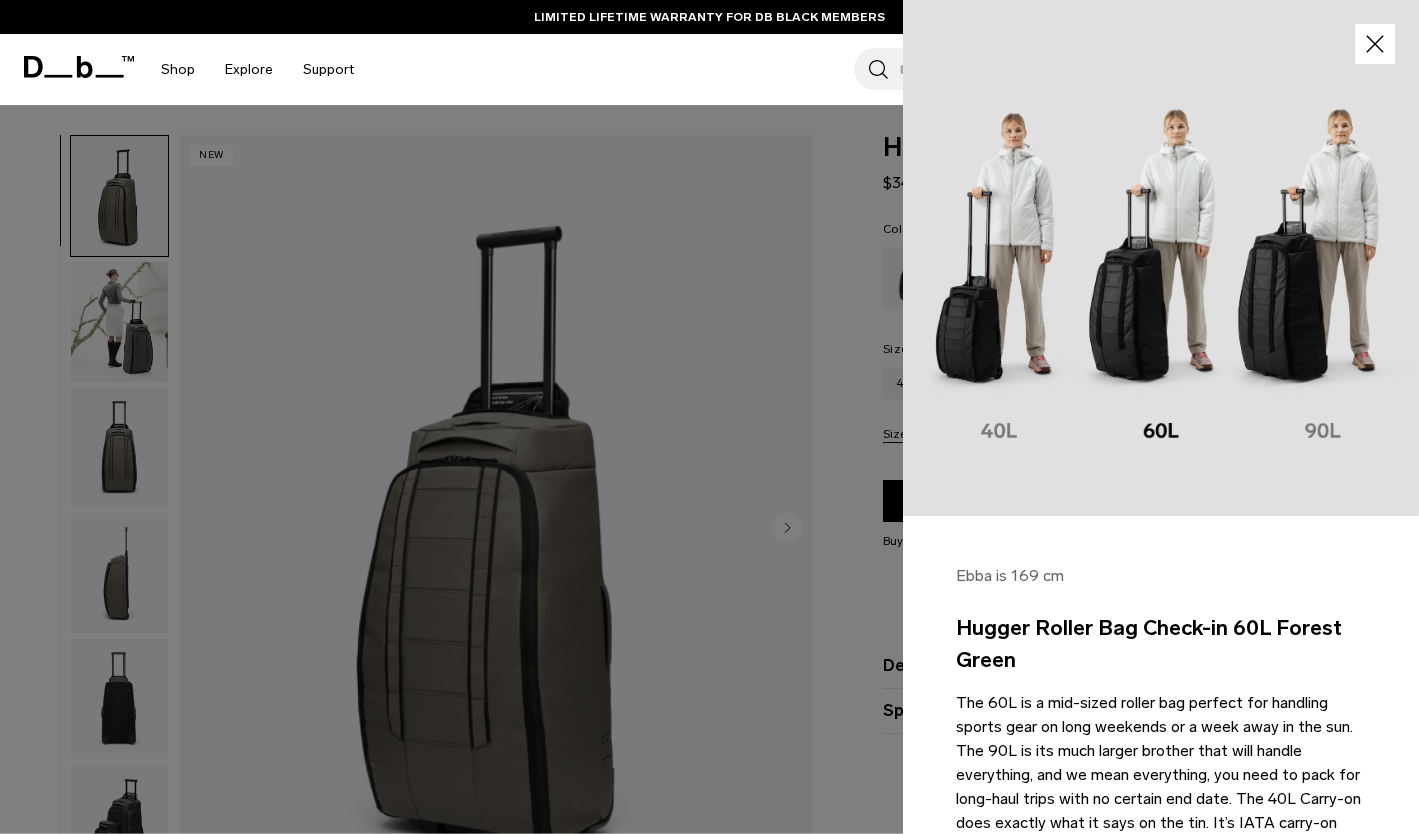 click 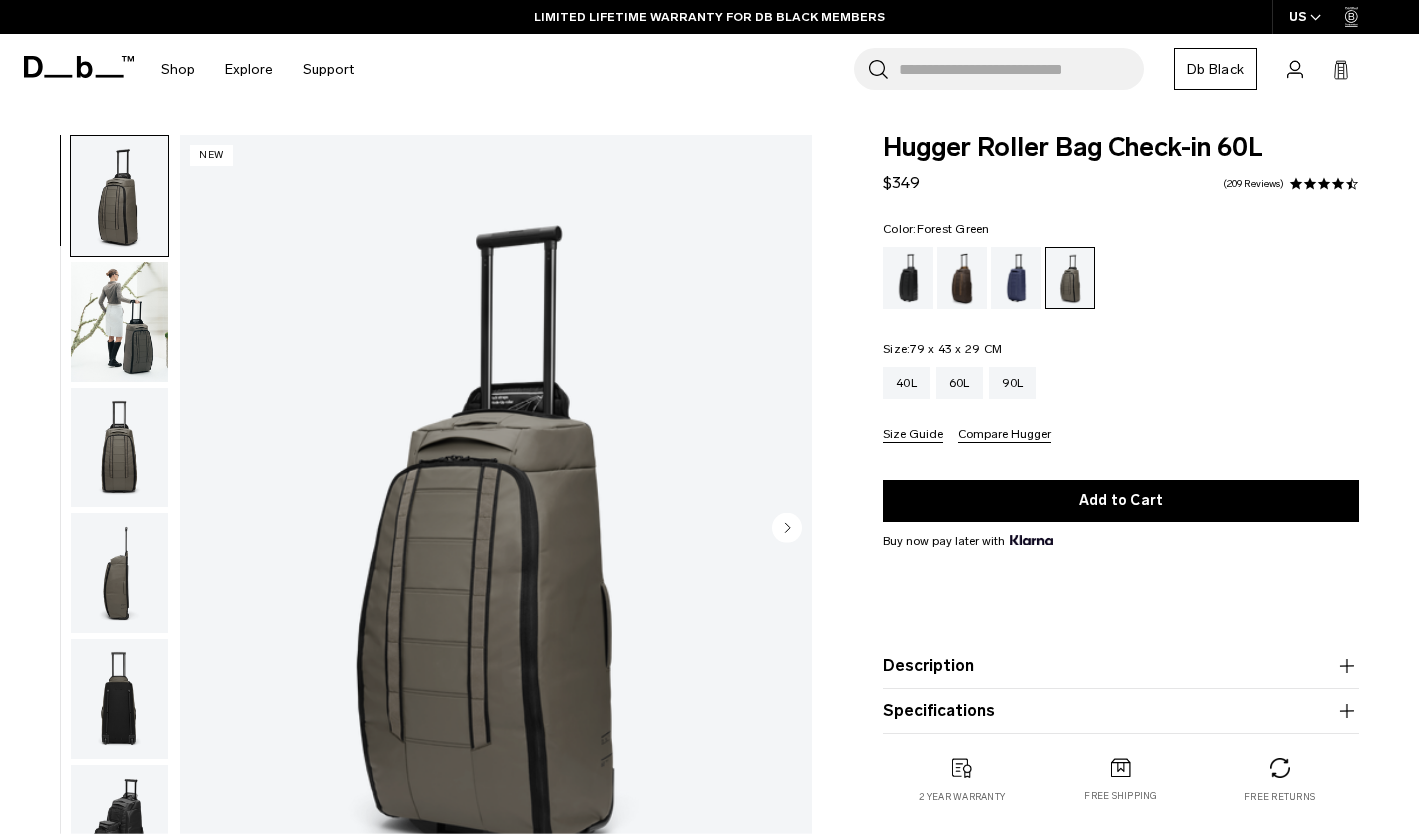click on "40L" at bounding box center [906, 383] 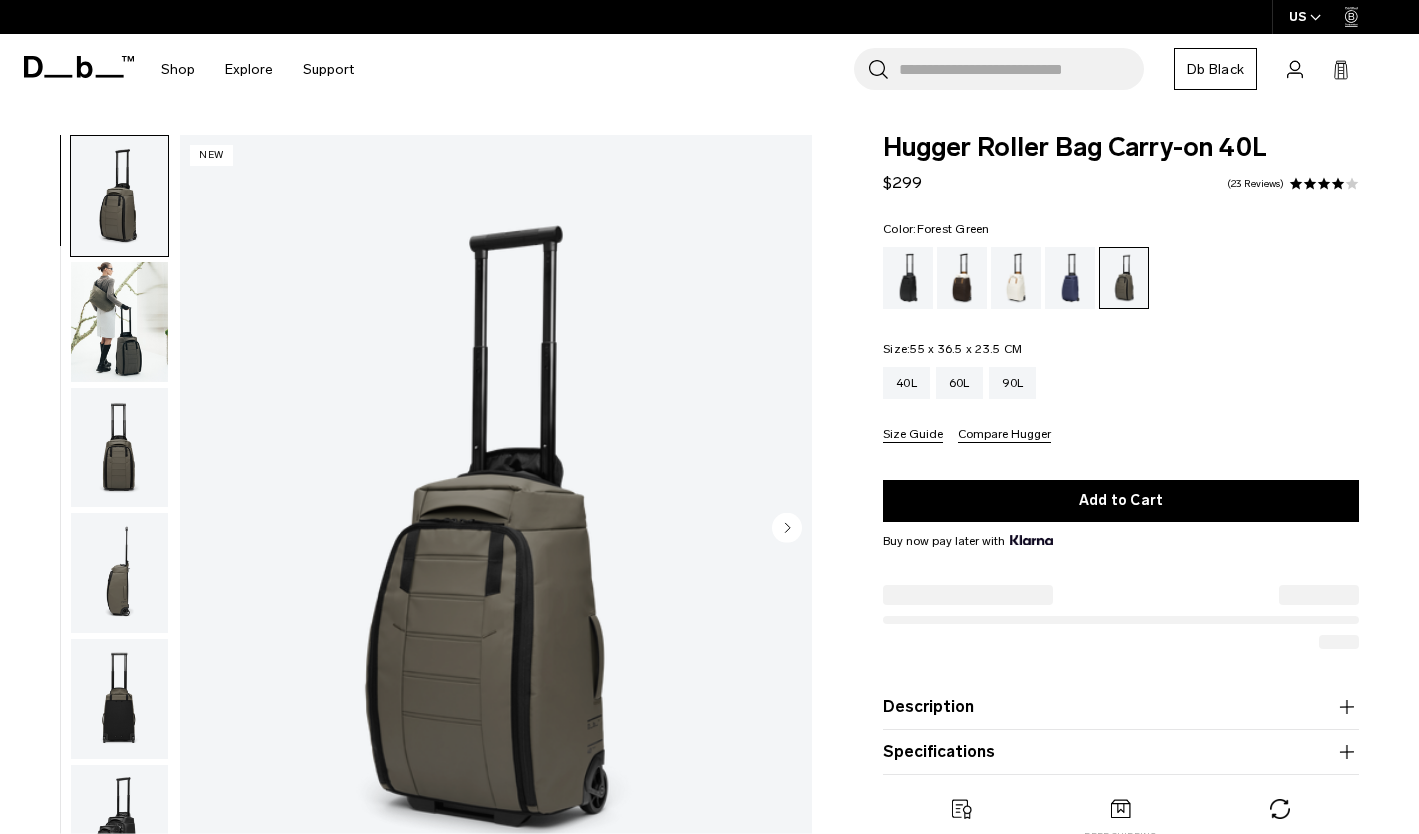 scroll, scrollTop: 0, scrollLeft: 0, axis: both 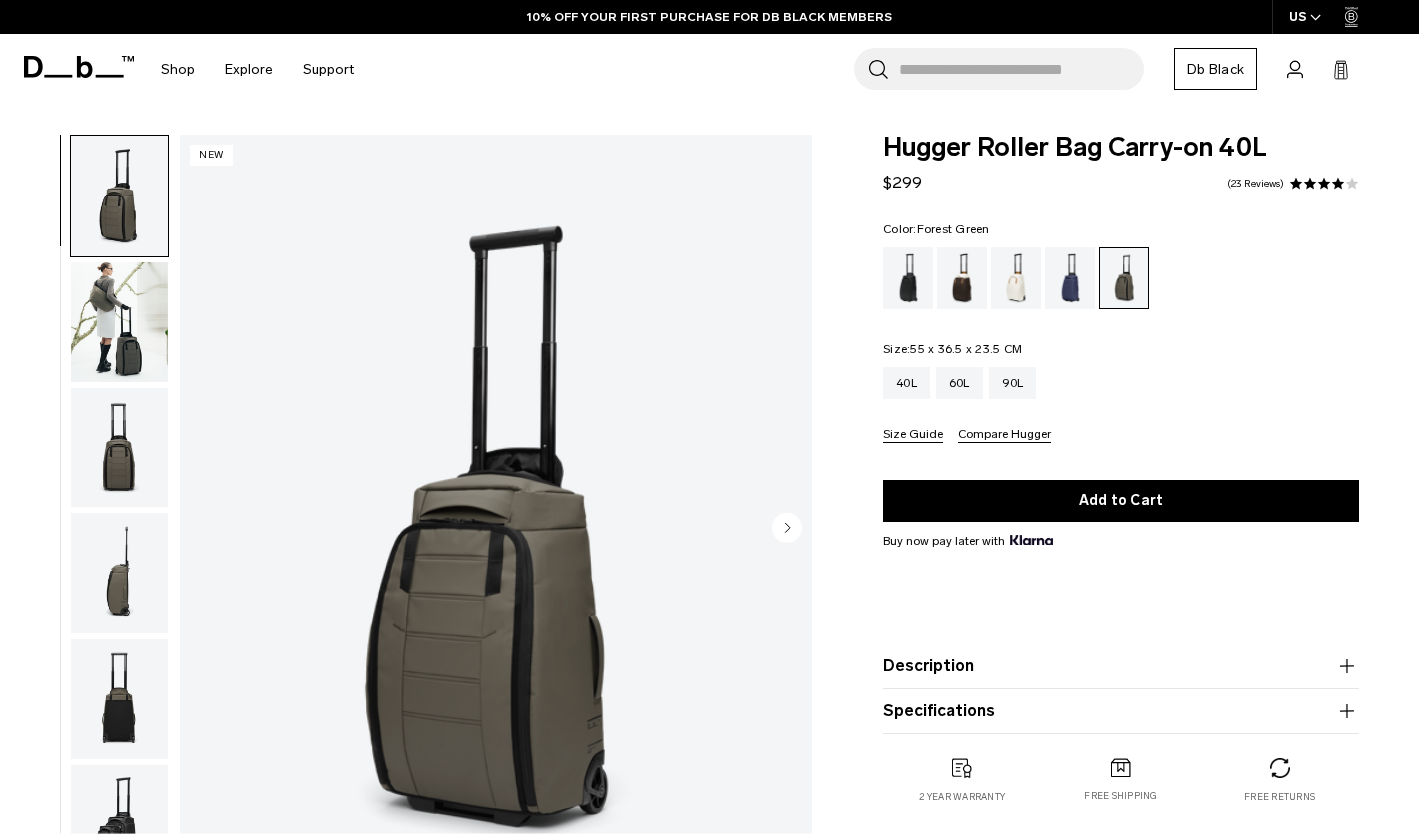 click at bounding box center [1016, 278] 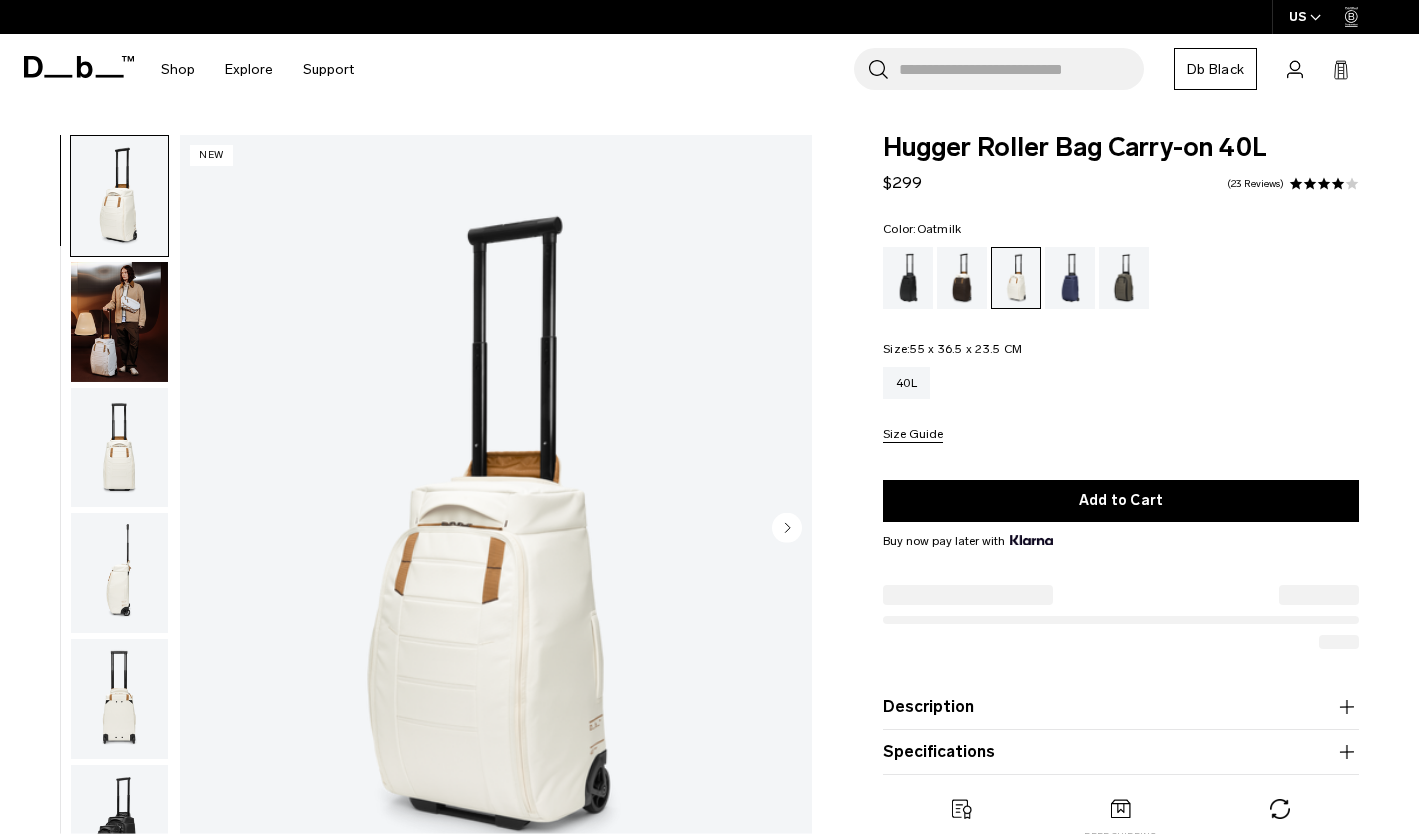 scroll, scrollTop: 0, scrollLeft: 0, axis: both 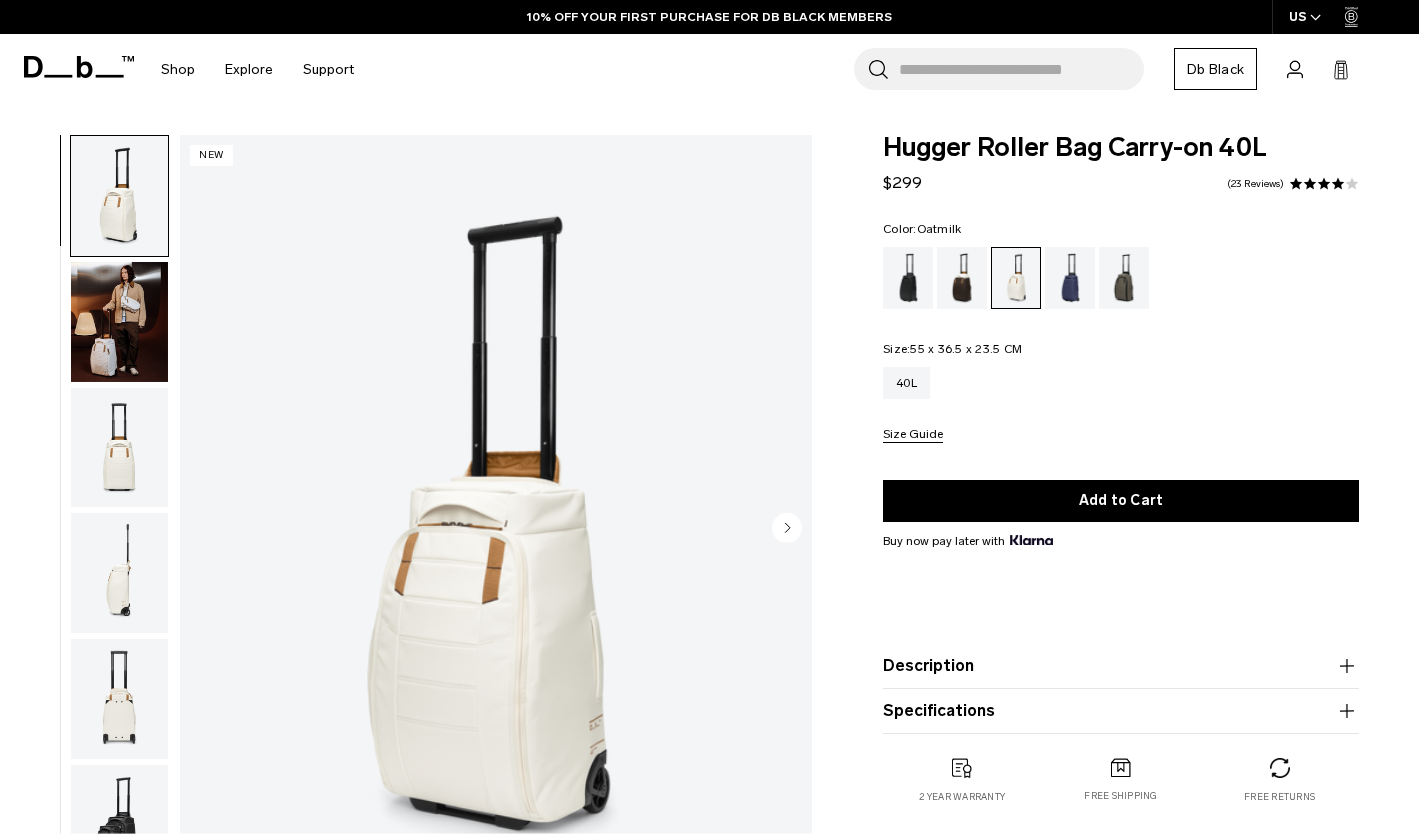 click at bounding box center [1124, 278] 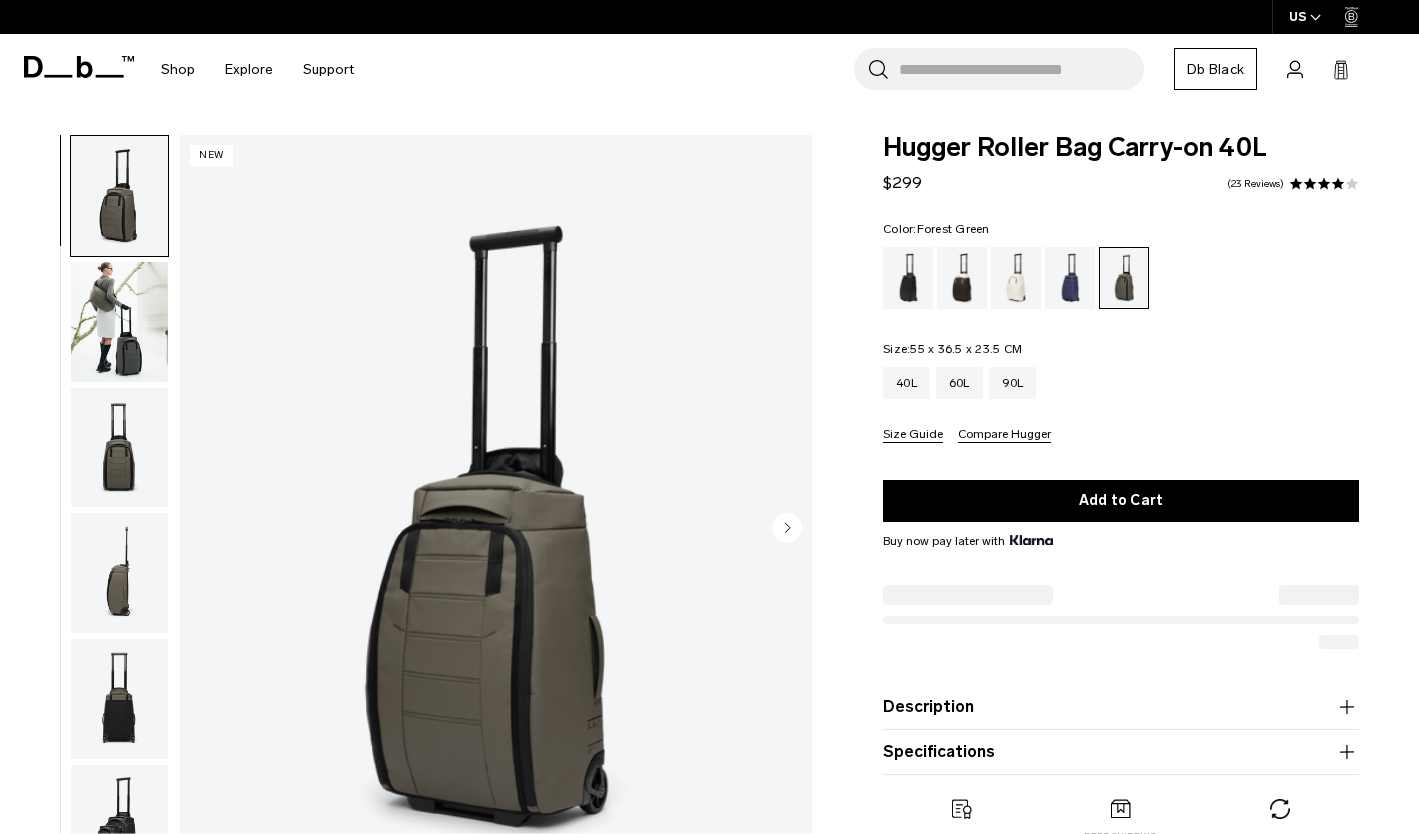 scroll, scrollTop: 0, scrollLeft: 0, axis: both 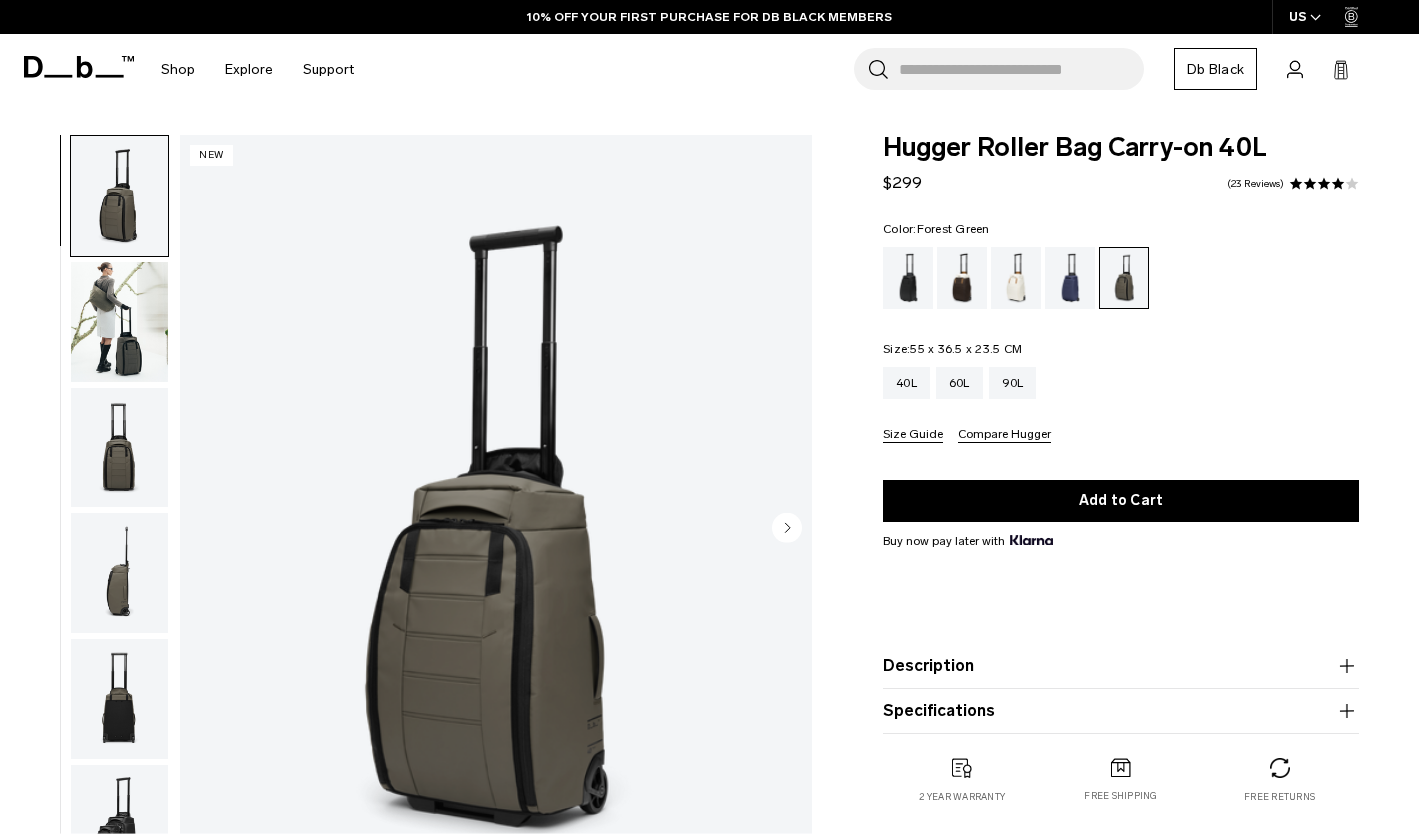 click at bounding box center (1070, 278) 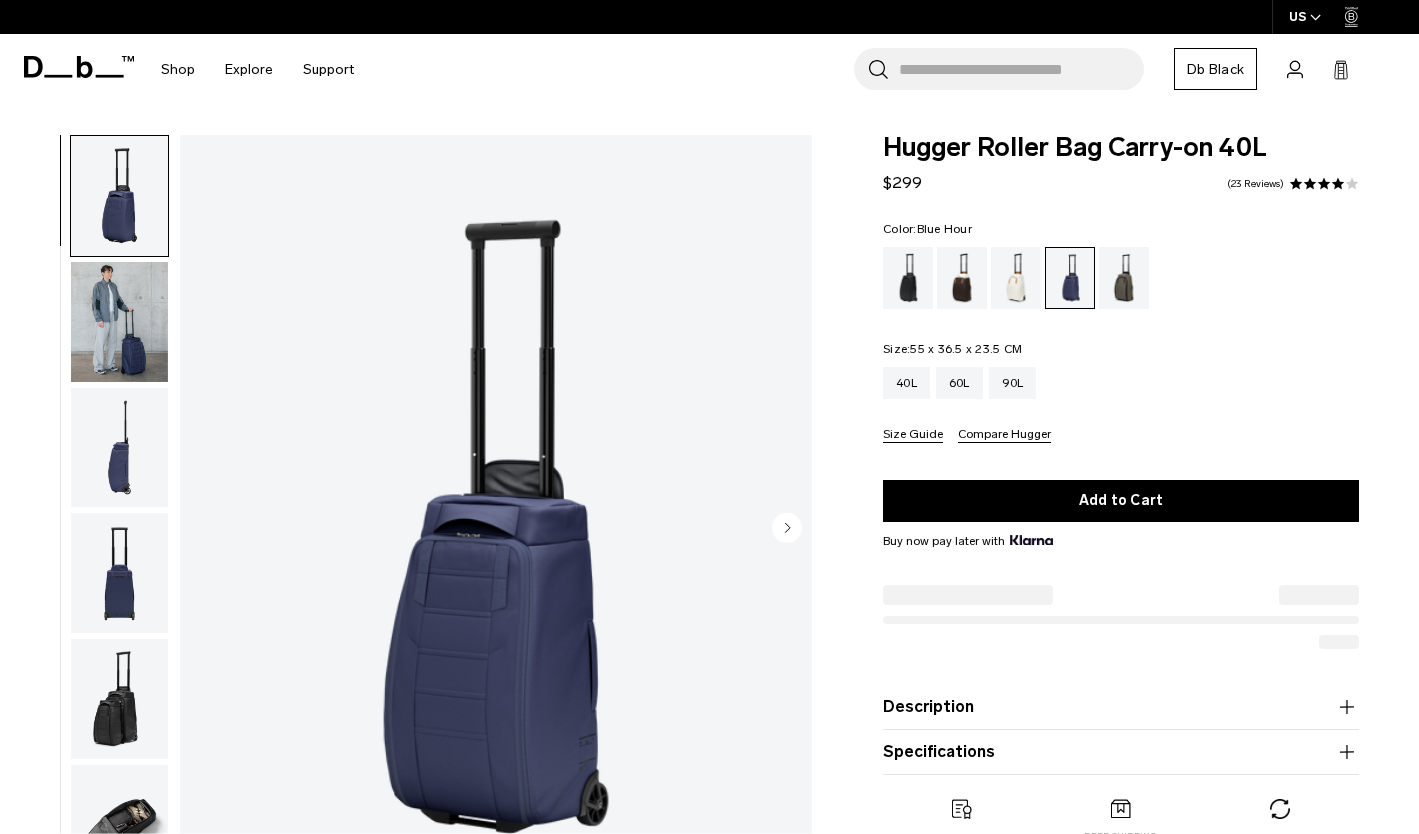 scroll, scrollTop: 0, scrollLeft: 0, axis: both 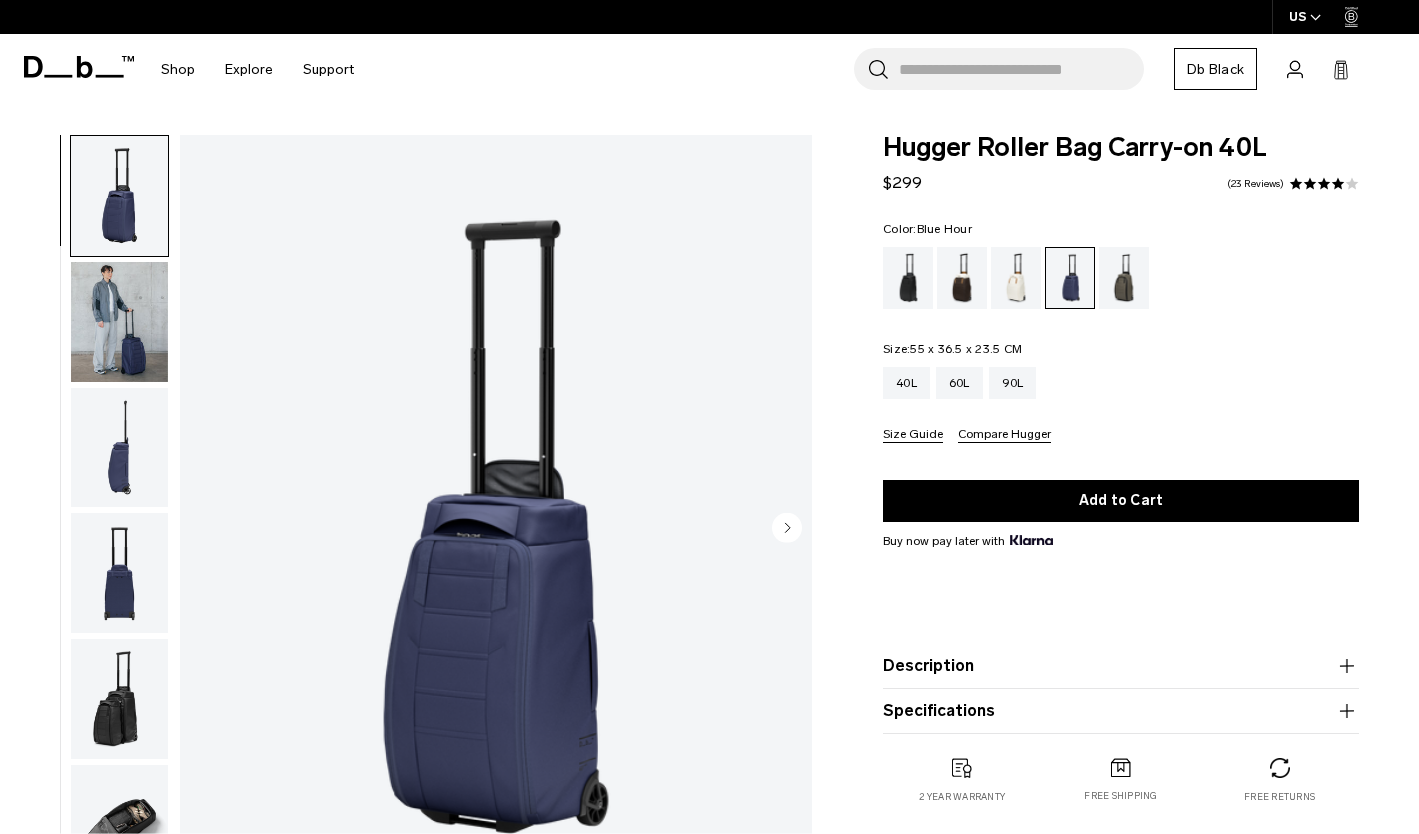 click at bounding box center [962, 278] 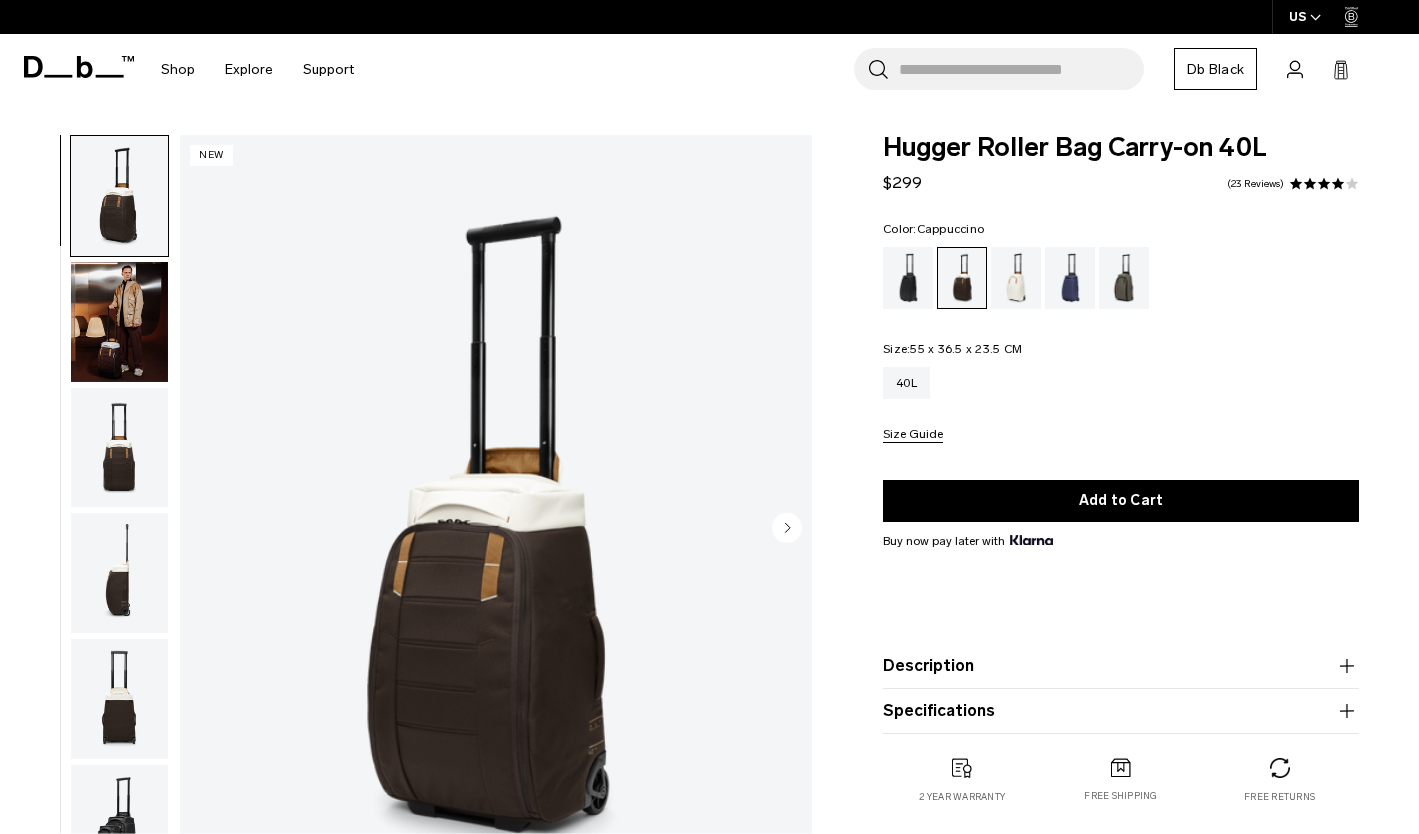 scroll, scrollTop: 0, scrollLeft: 0, axis: both 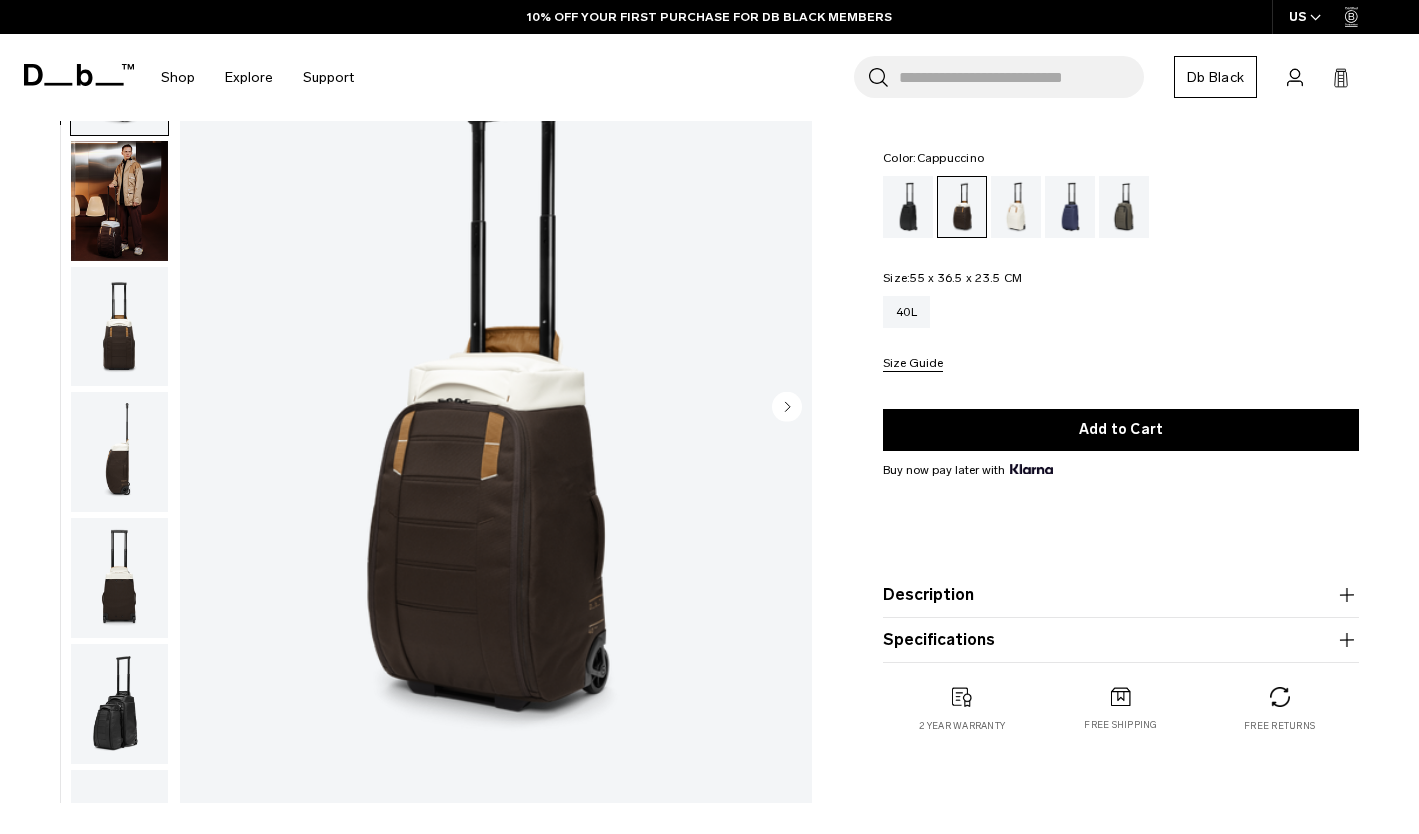 click at bounding box center [908, 207] 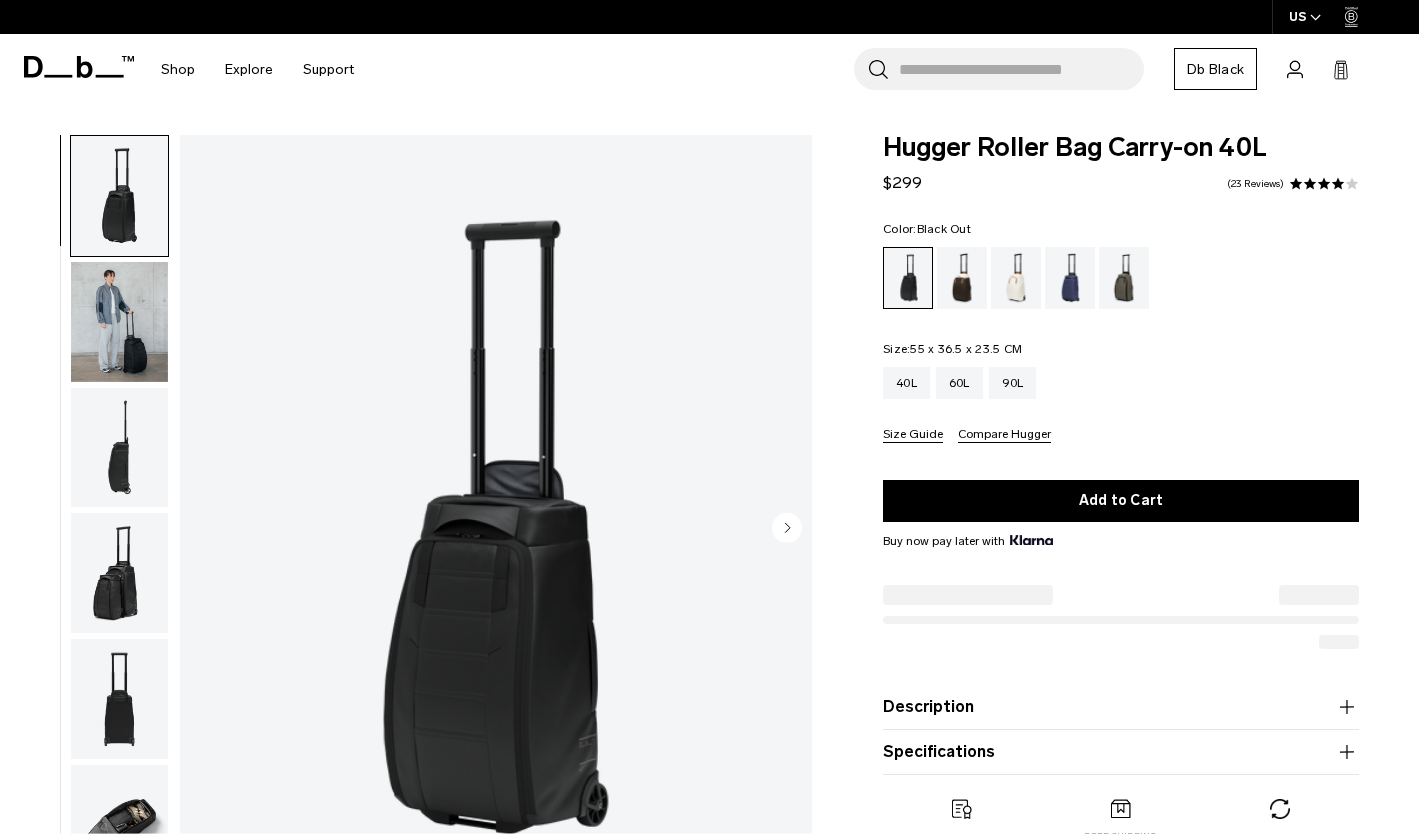 scroll, scrollTop: 0, scrollLeft: 0, axis: both 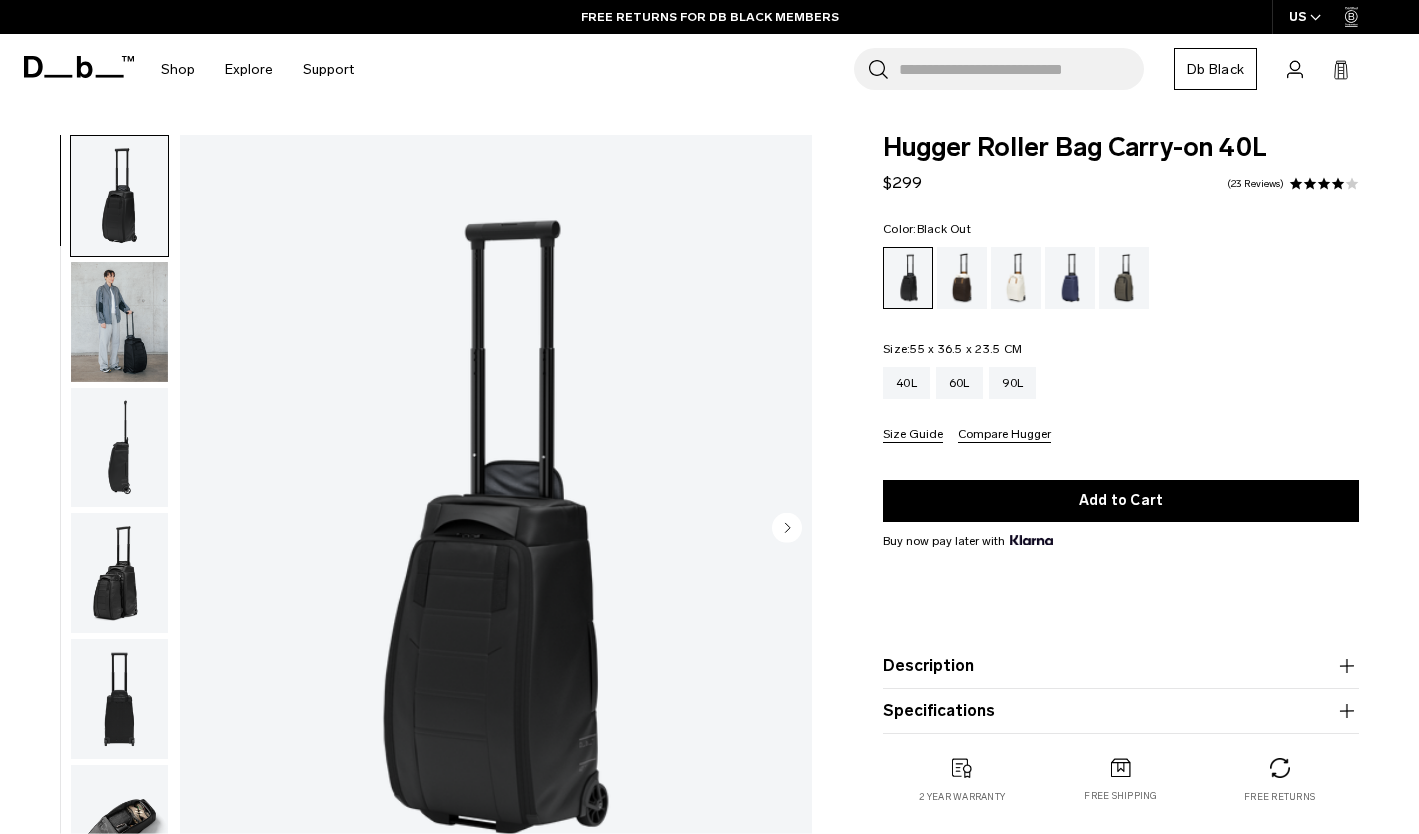 click at bounding box center (1124, 278) 